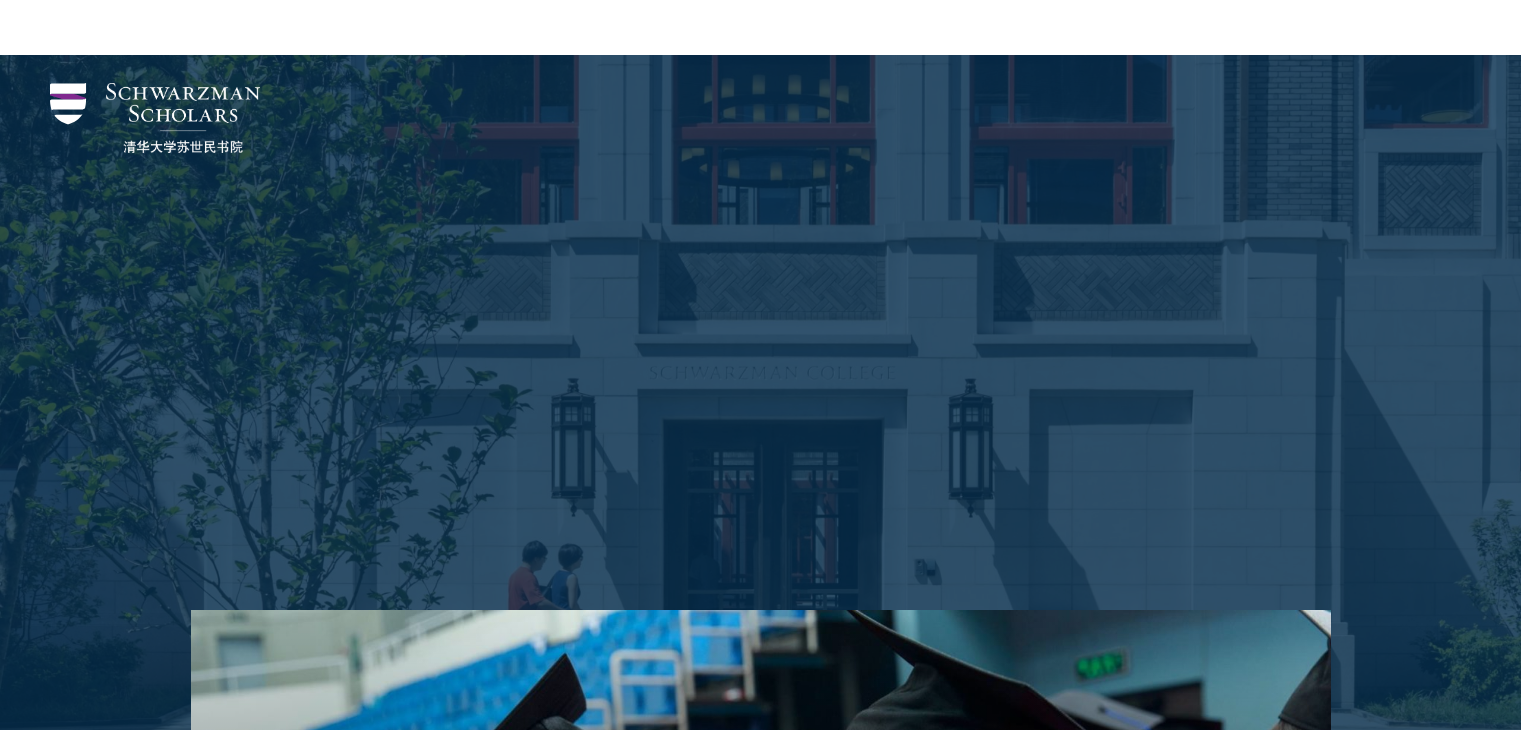 scroll, scrollTop: 3631, scrollLeft: 0, axis: vertical 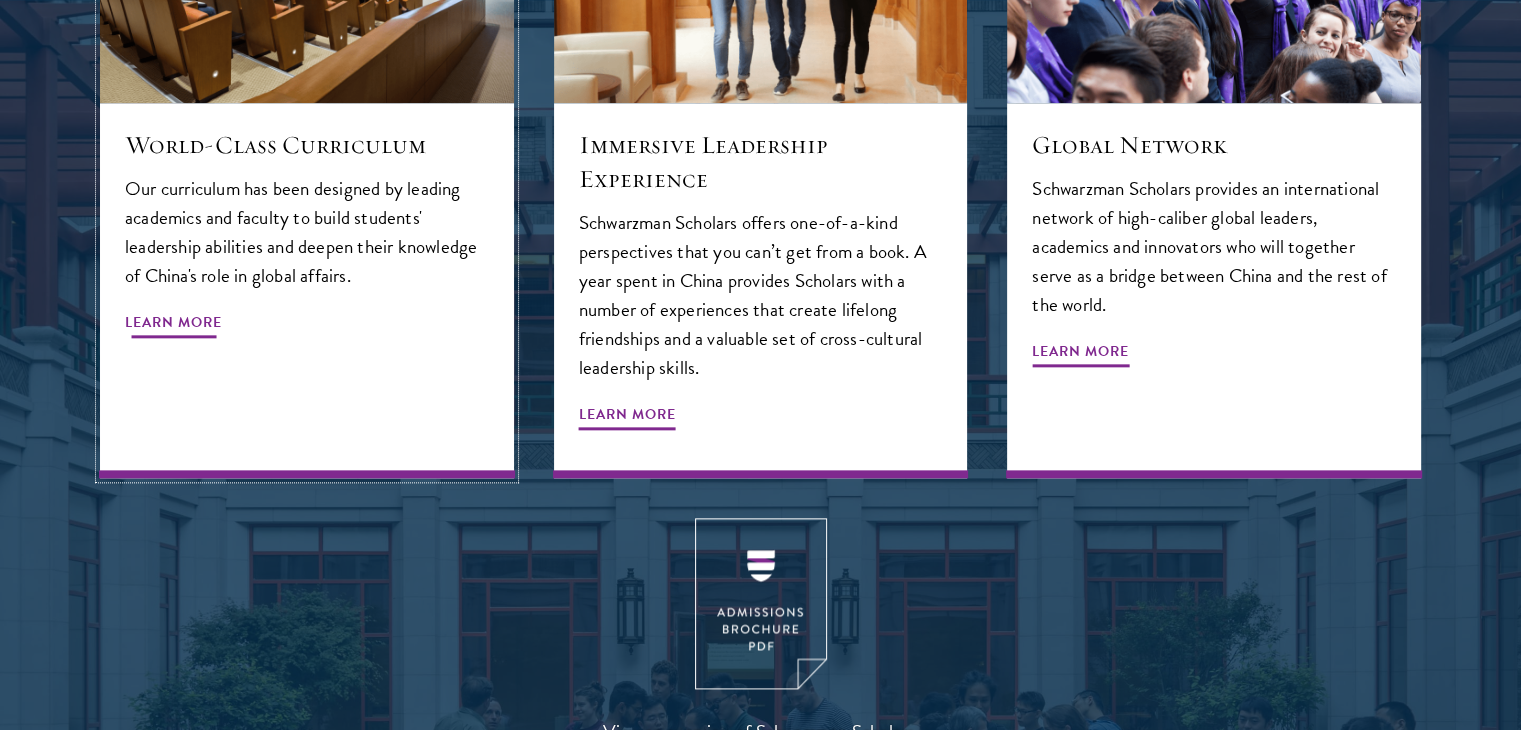 click on "World-Class Curriculum
Our curriculum has been designed by leading academics and faculty to build students' leadership abilities and deepen their knowledge of China's role in global affairs.
Learn More" at bounding box center [307, 290] 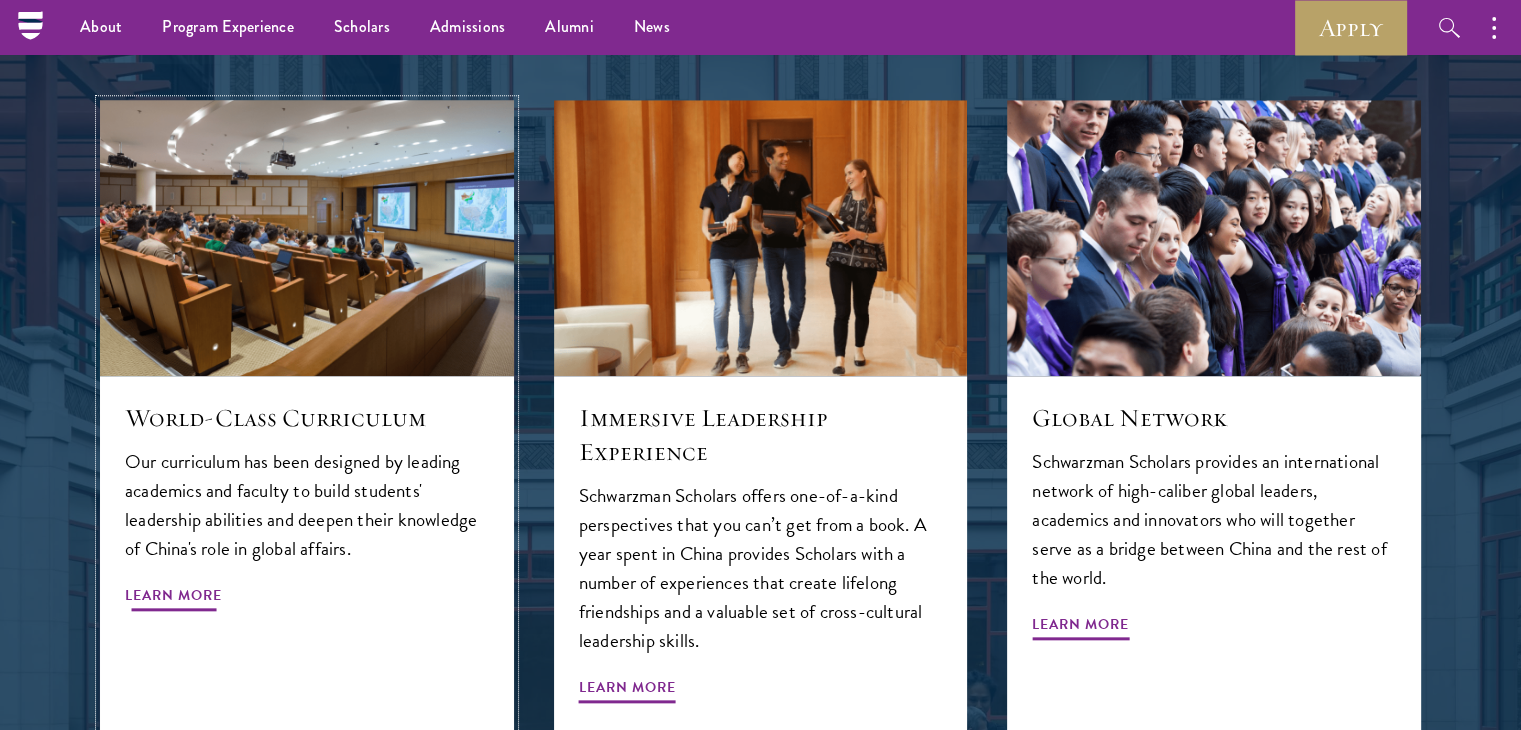 scroll, scrollTop: 2006, scrollLeft: 0, axis: vertical 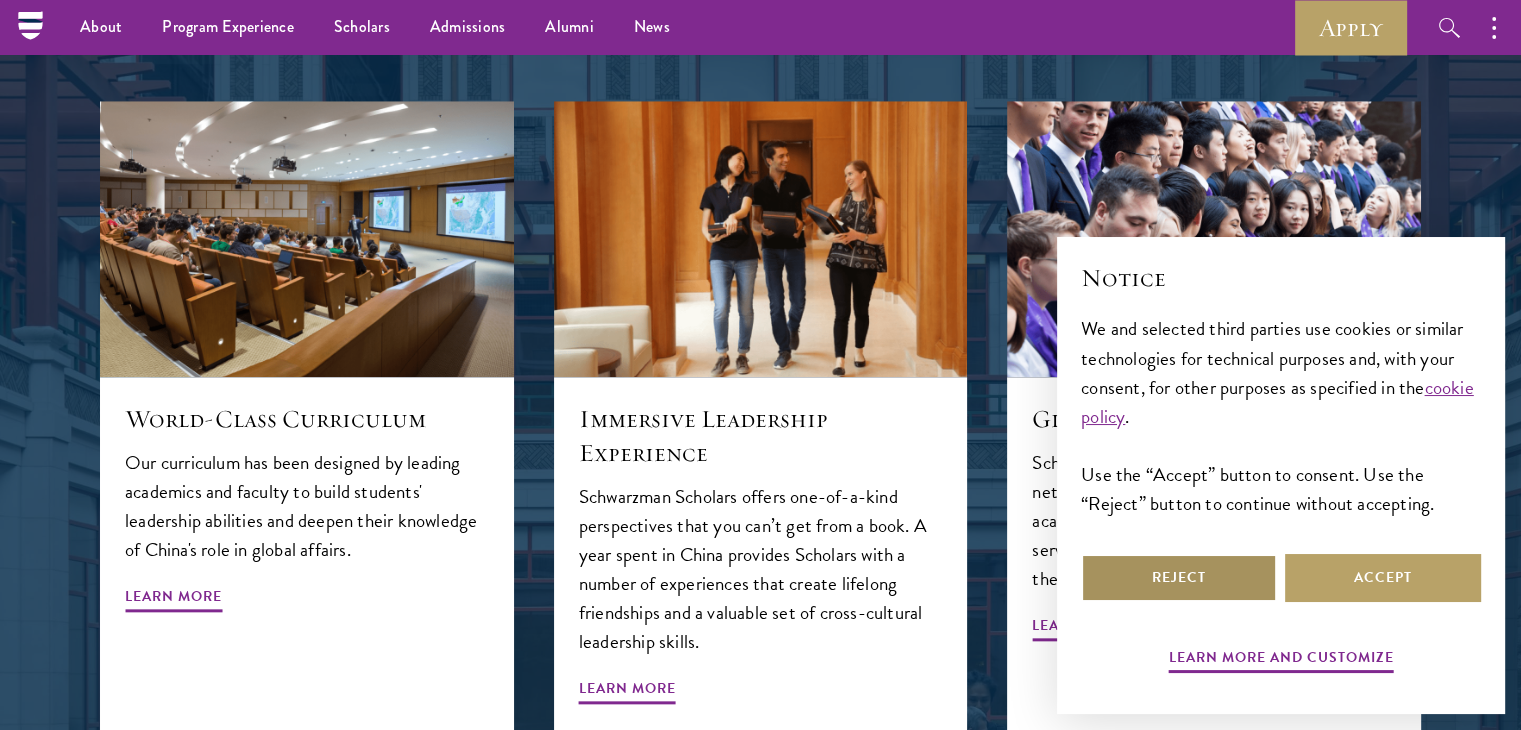 click on "Reject" at bounding box center [1179, 578] 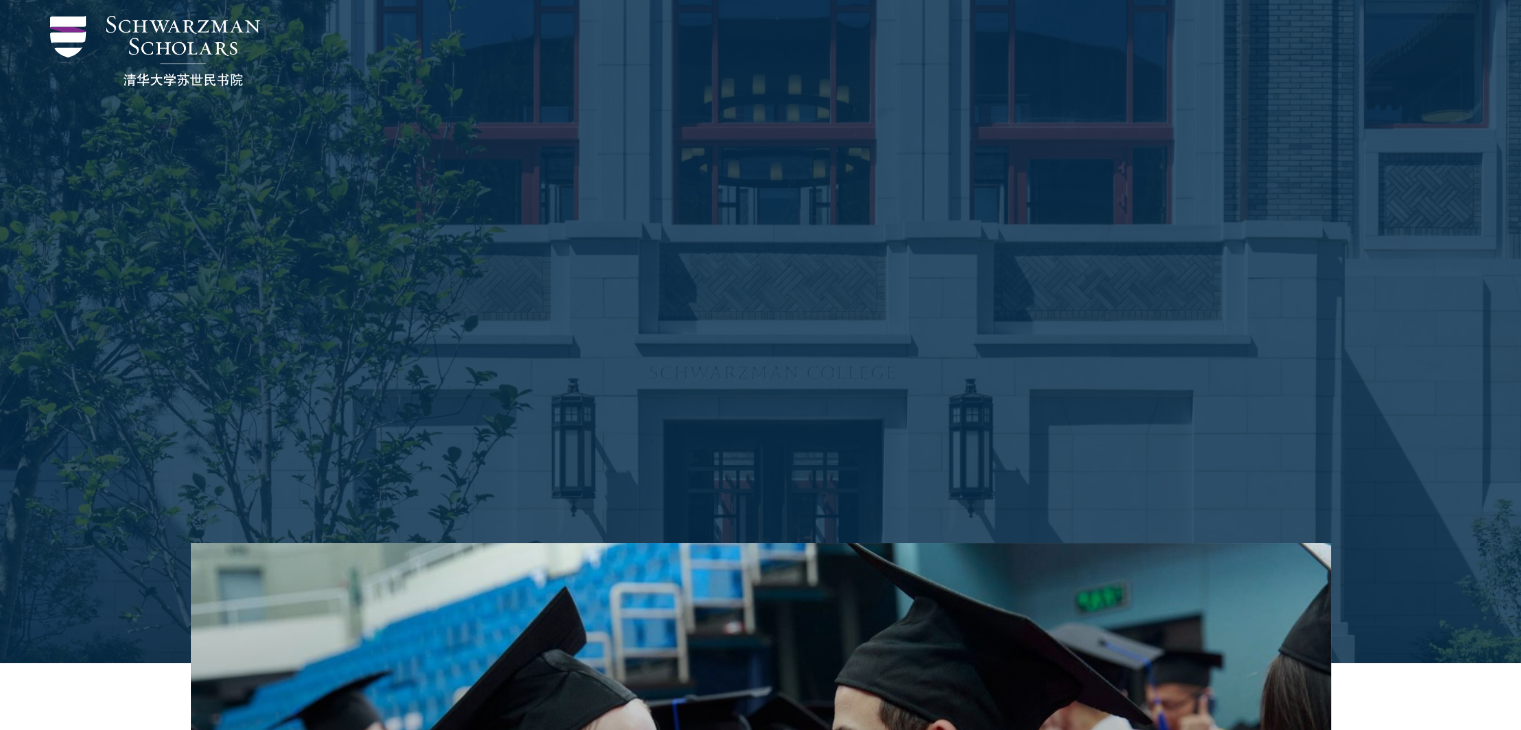 scroll, scrollTop: 0, scrollLeft: 0, axis: both 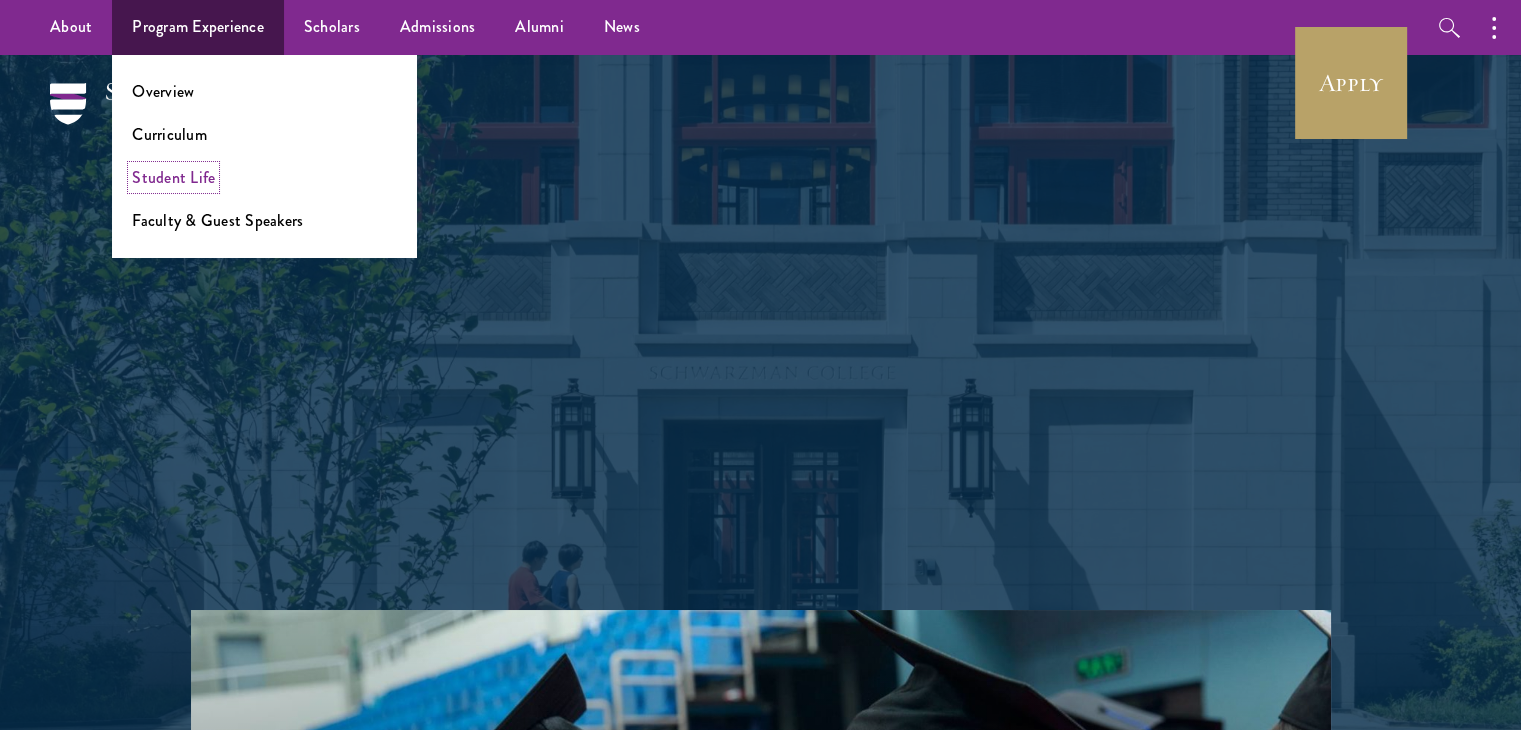 click on "Student Life" at bounding box center (173, 177) 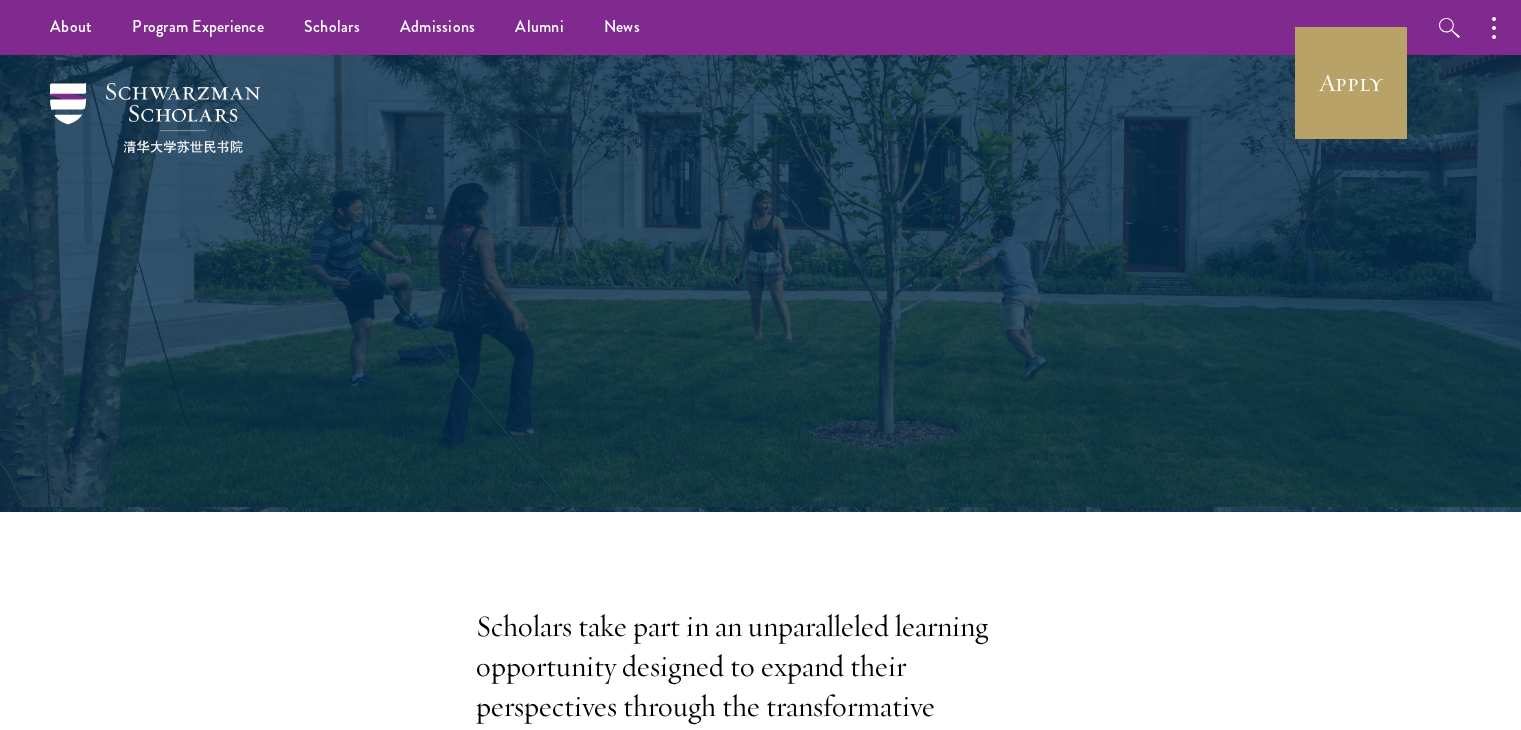scroll, scrollTop: 0, scrollLeft: 0, axis: both 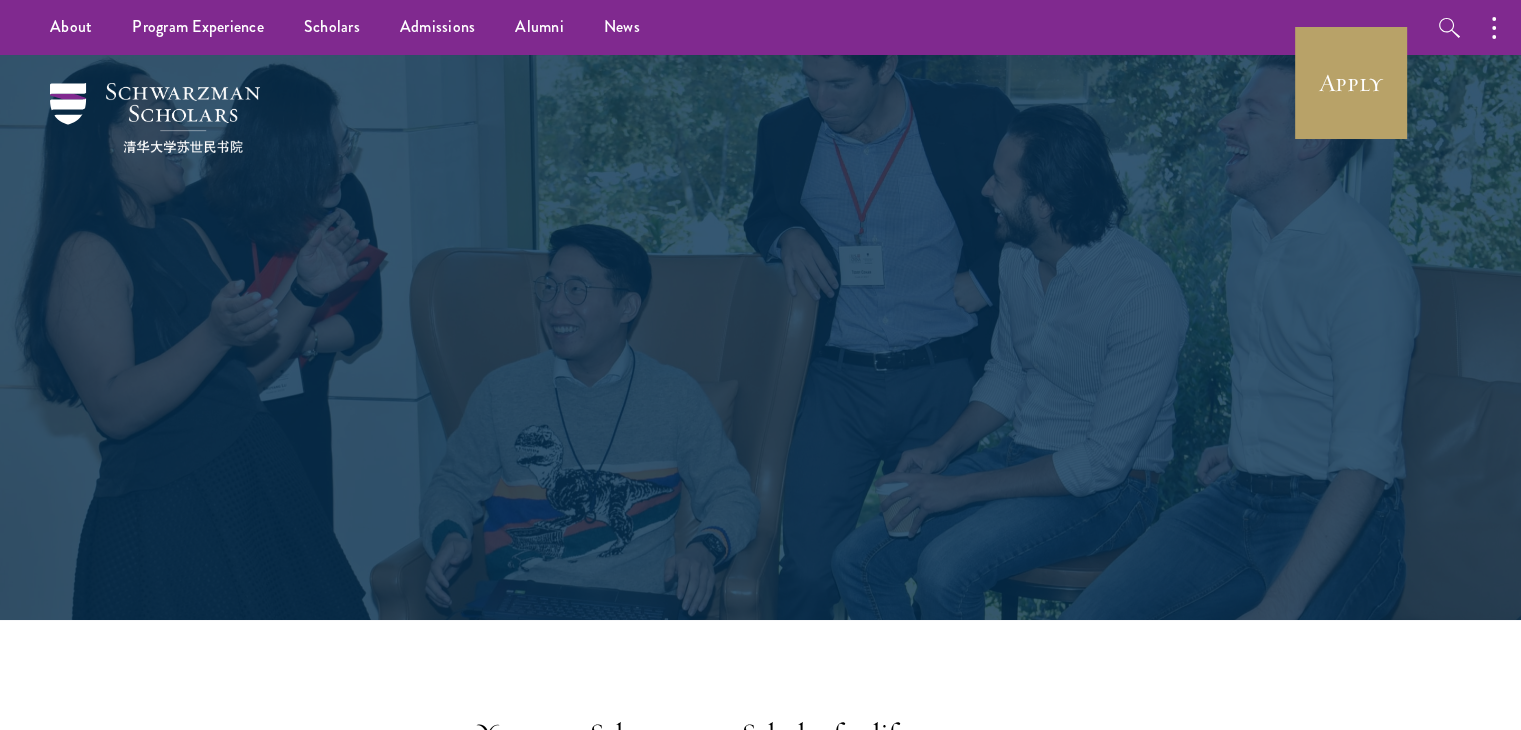 click on "Alumni
A leadership network for life.
The Alumni Advantage
You are a Schwarzman Scholar for life.
A year together in Beijing is just the beginning.
We are committed to building and sustaining our Alumni community through opportunities for continuing education, cultural activities and social engagement. We invest in original programming, collaborate with prominent partners and keep connections strong through a Schwarzman Scholars Alumni platform.
Out In the World
Exclusive Alumni Opportunities
01
Intellectual Engagement
02
Career Development
03
Community Impact
Partners and Programs
1 2 3" at bounding box center [760, 4183] 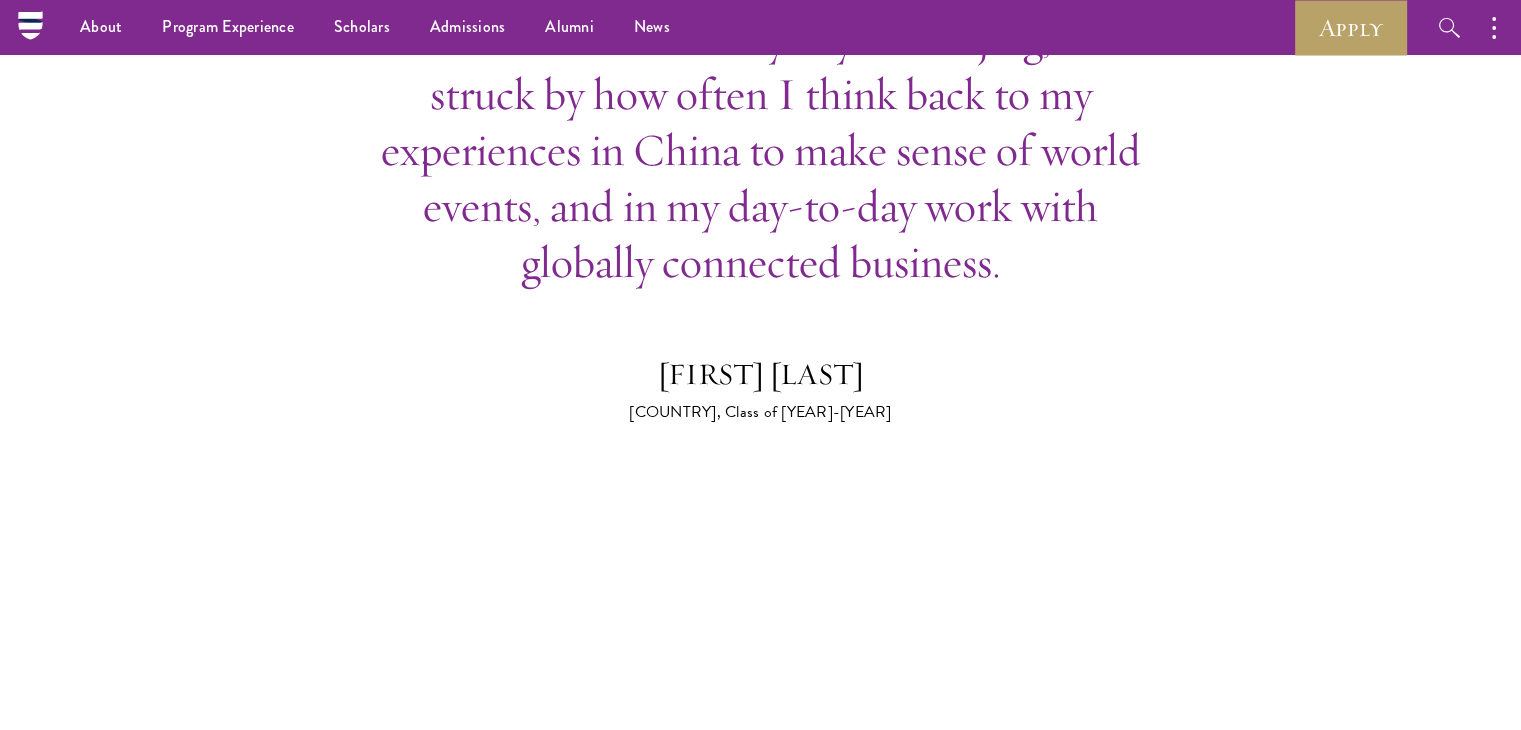 scroll, scrollTop: 7474, scrollLeft: 0, axis: vertical 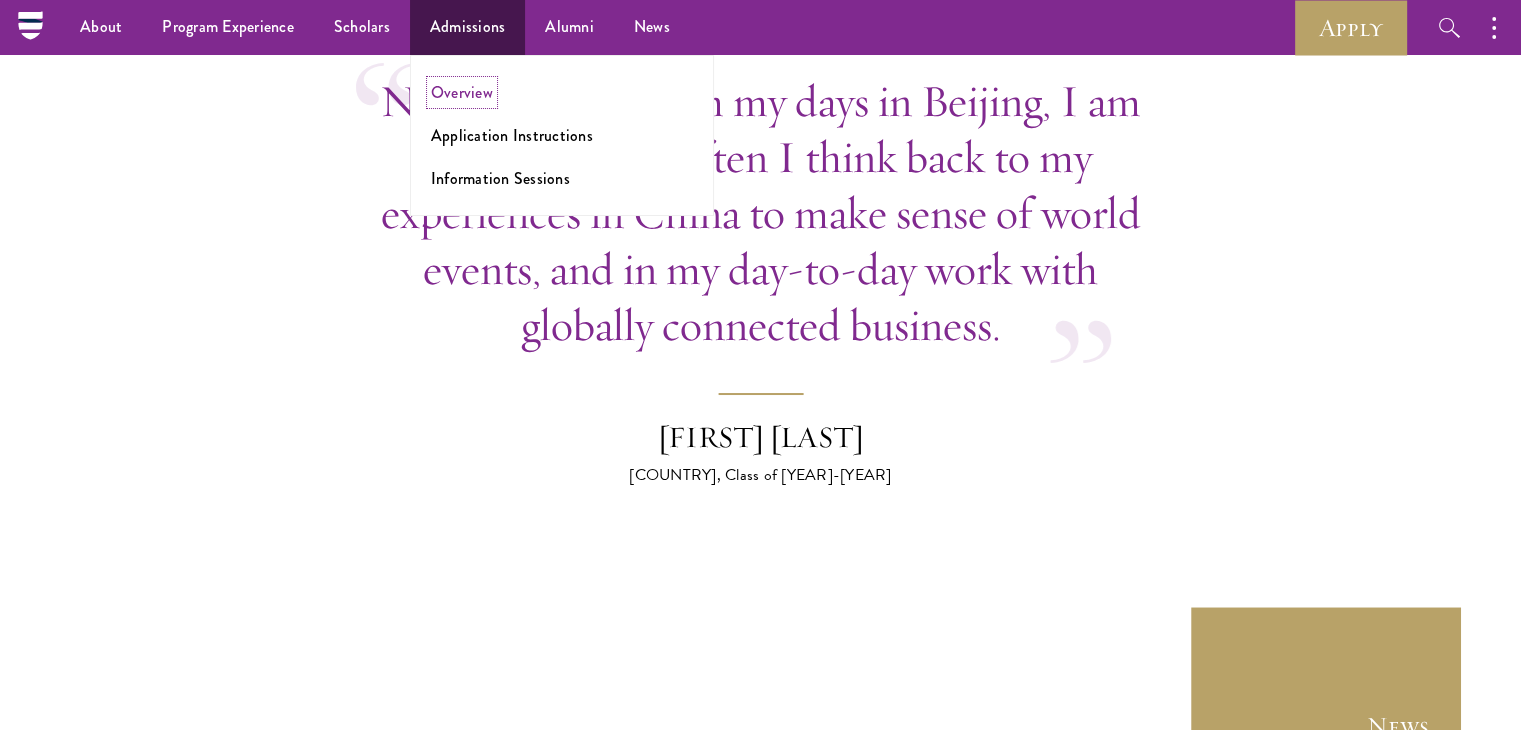 click on "Overview" at bounding box center (462, 92) 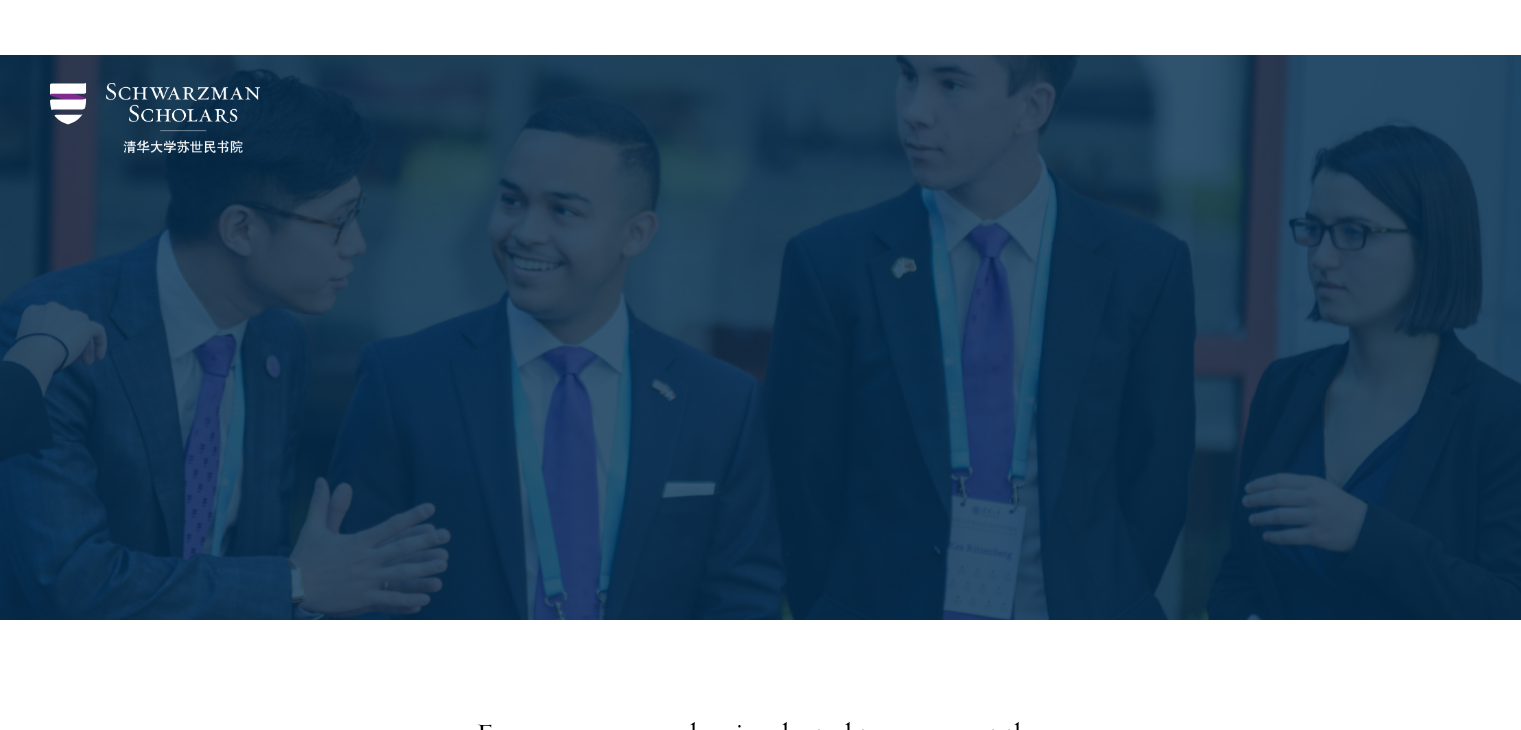 scroll, scrollTop: 2036, scrollLeft: 0, axis: vertical 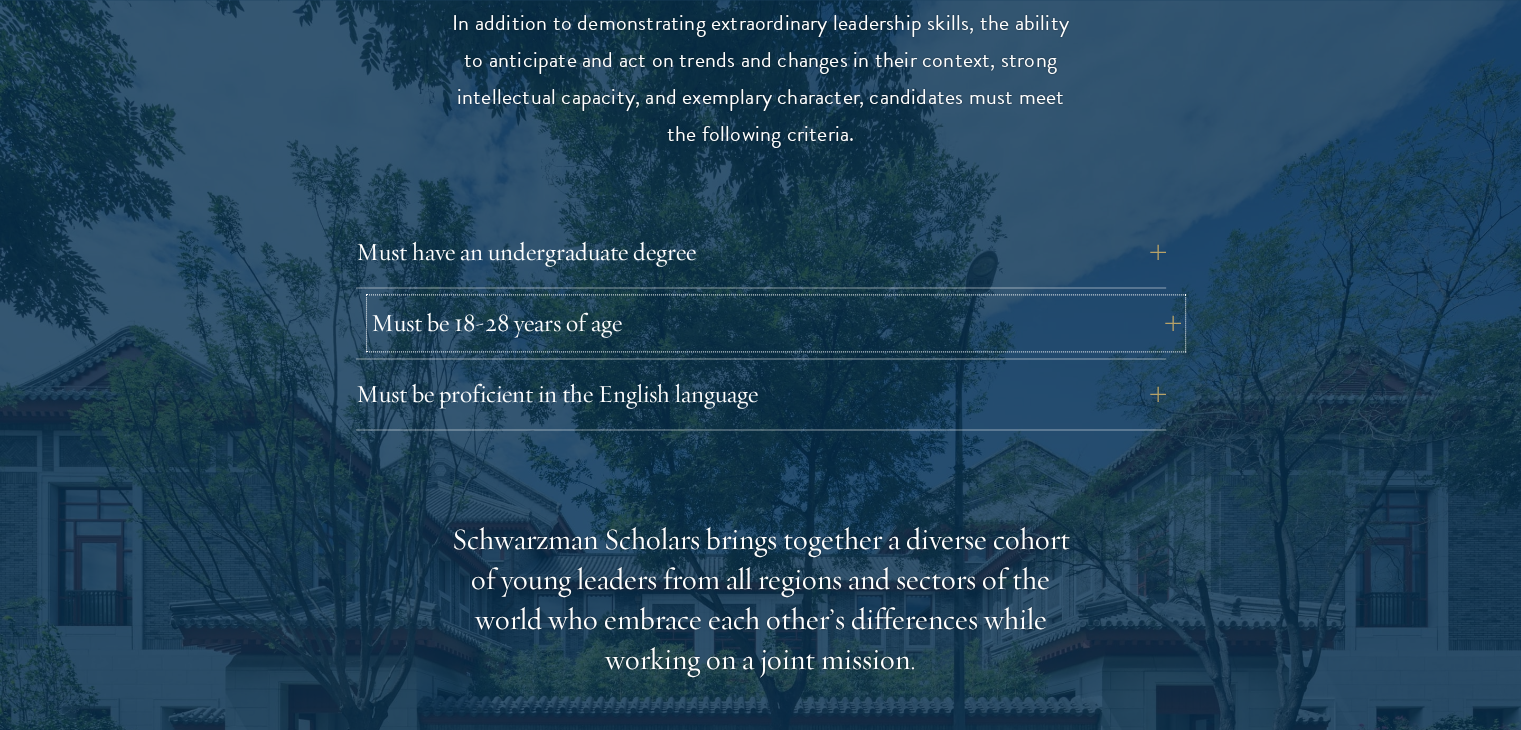 click on "Must be 18-28 years of age" at bounding box center (776, 323) 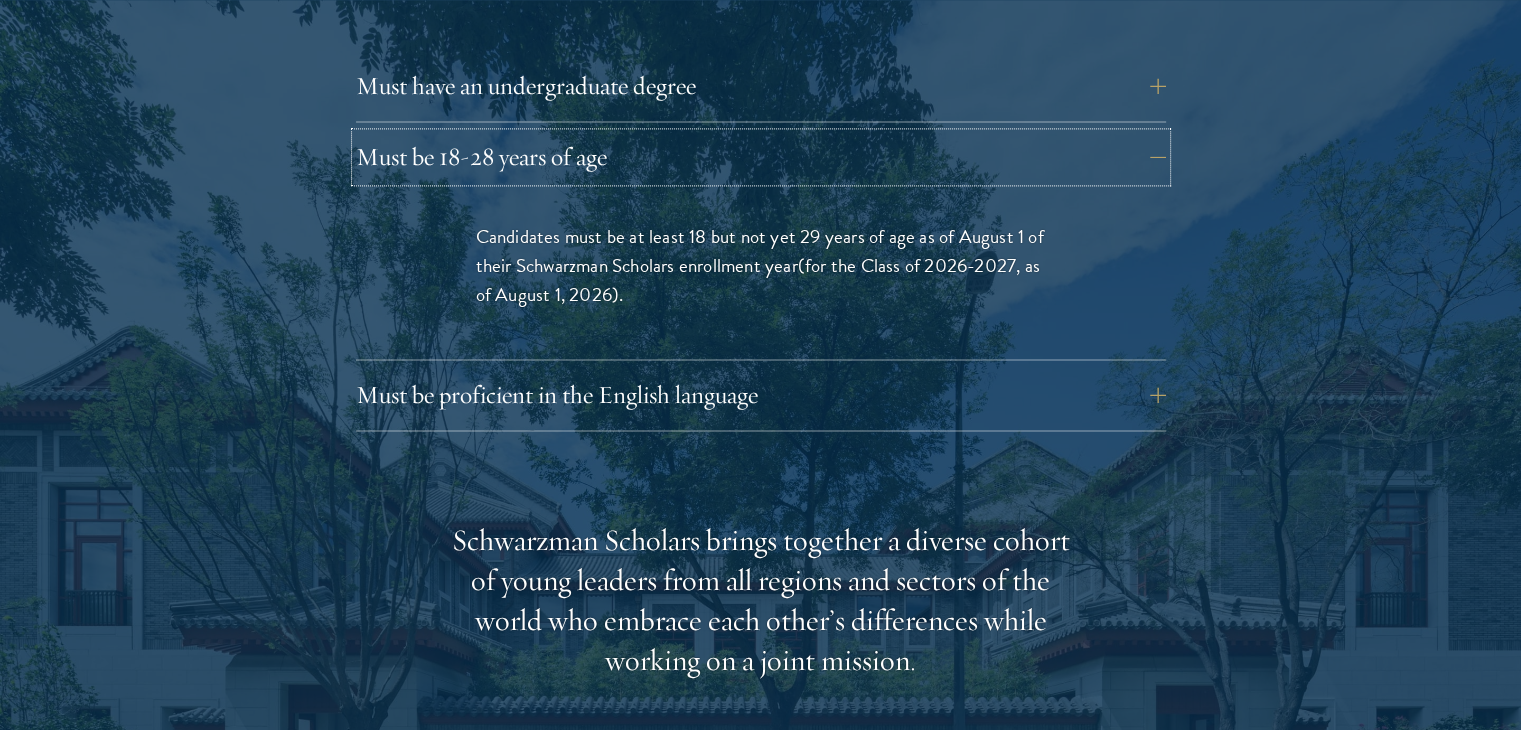 scroll, scrollTop: 2923, scrollLeft: 0, axis: vertical 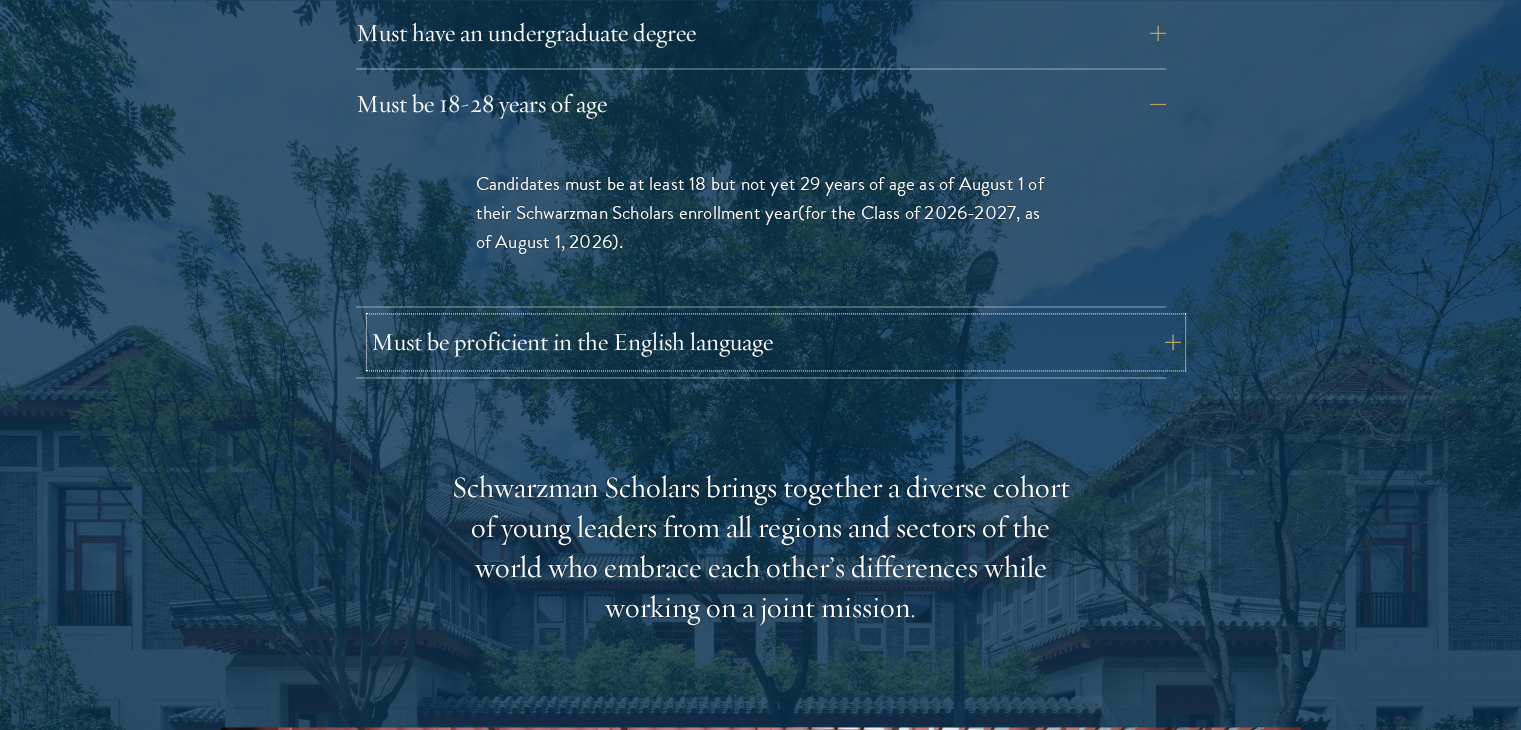 click on "Must be proficient in the English language" at bounding box center [776, 342] 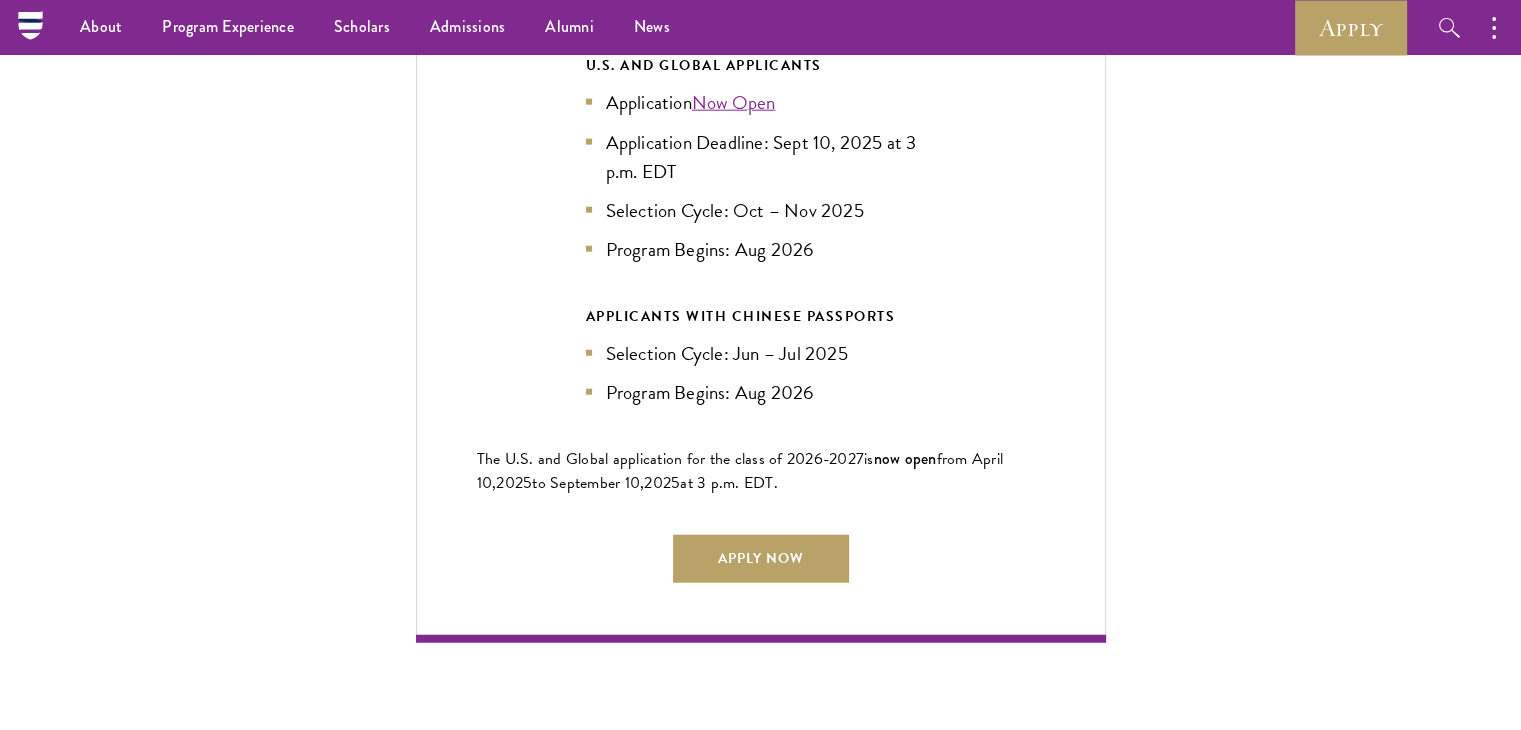 scroll, scrollTop: 5071, scrollLeft: 0, axis: vertical 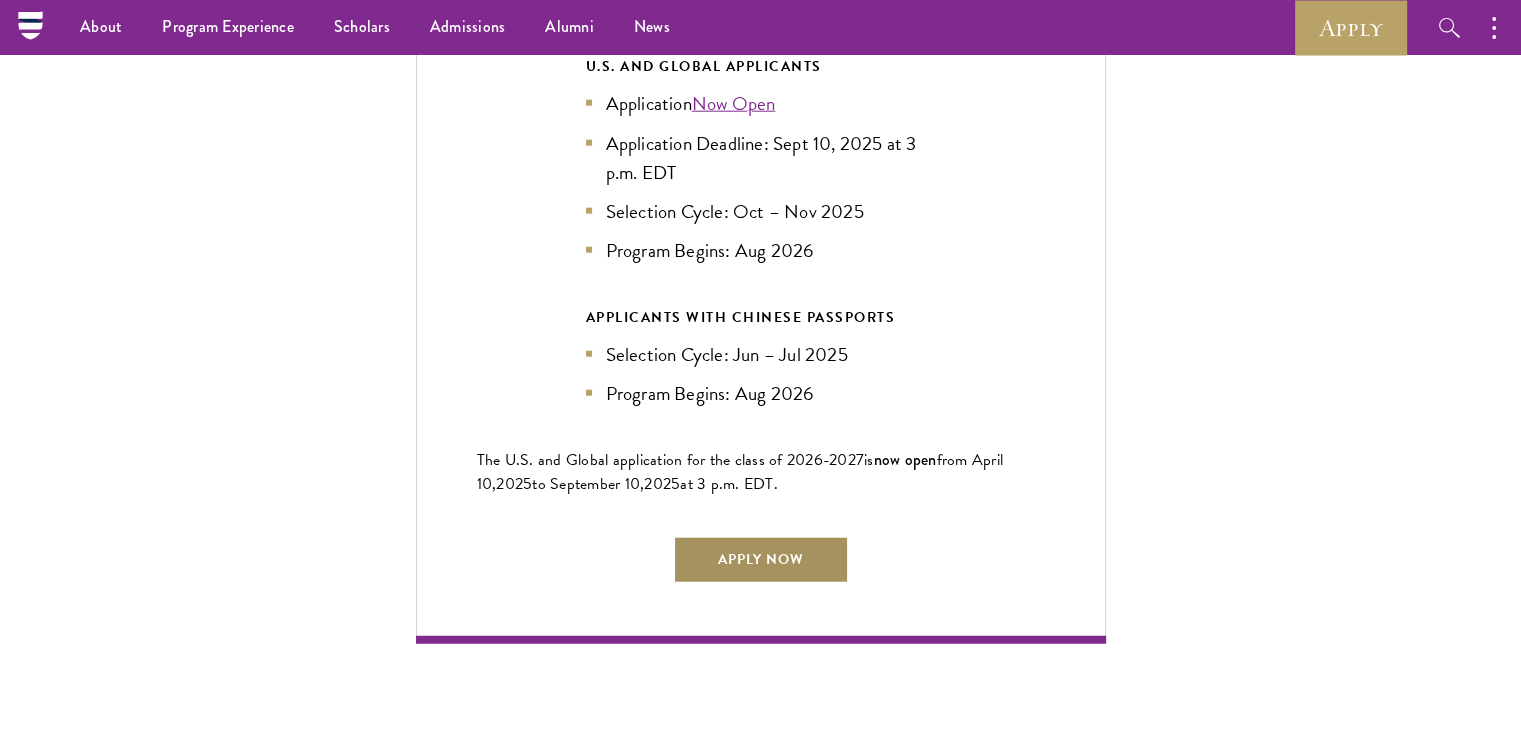 click on "Apply Now" at bounding box center [761, 560] 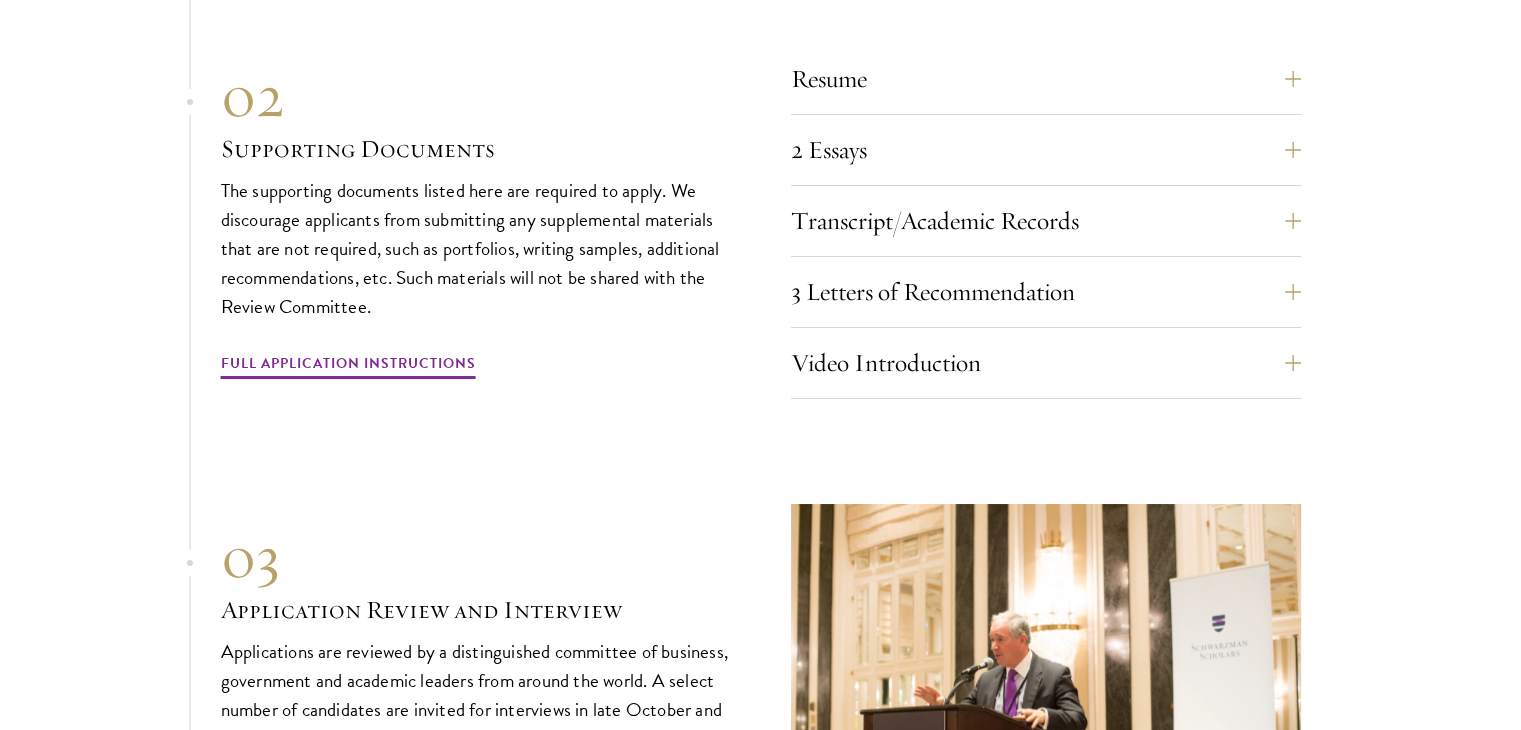 scroll, scrollTop: 7470, scrollLeft: 0, axis: vertical 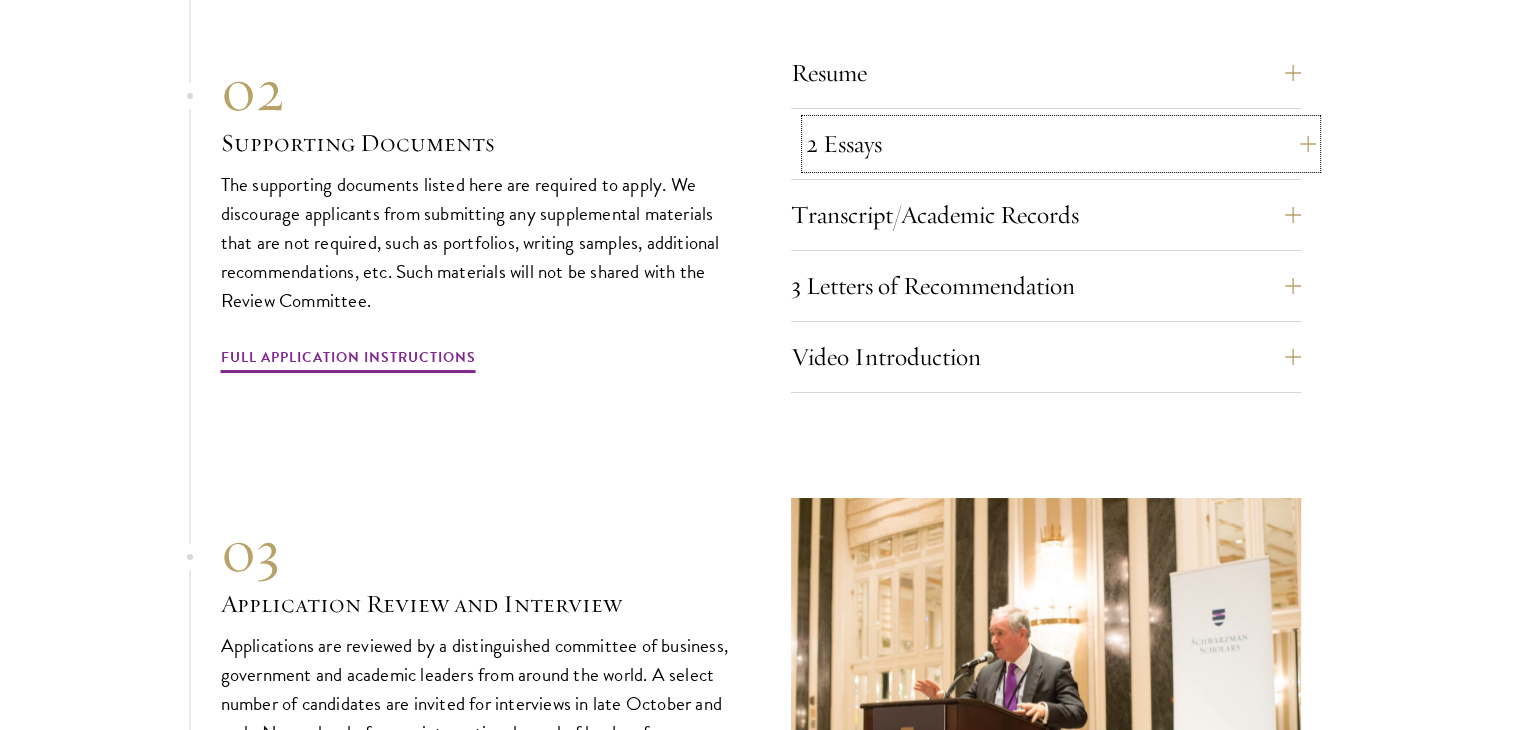 click on "2 Essays" at bounding box center (1061, 144) 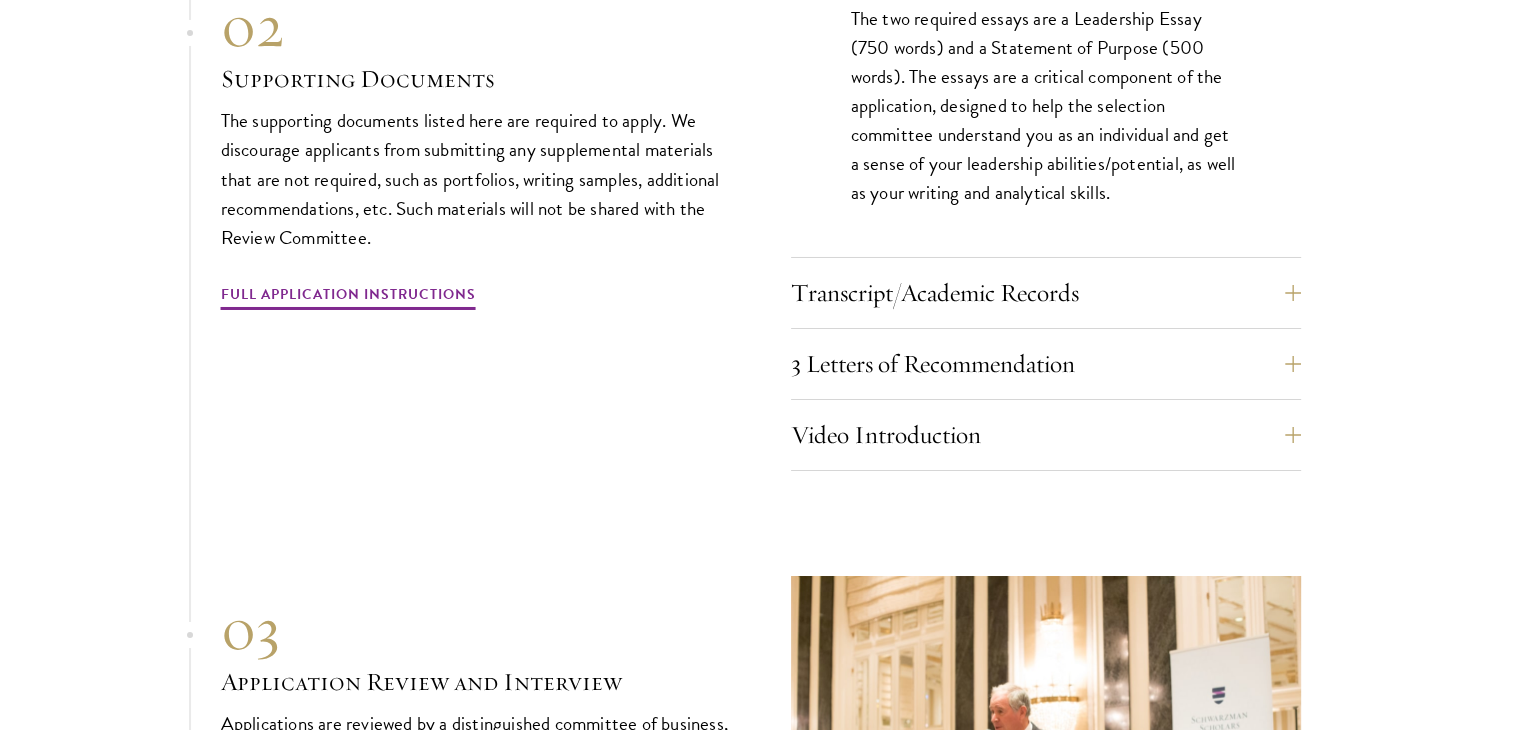 scroll, scrollTop: 7140, scrollLeft: 0, axis: vertical 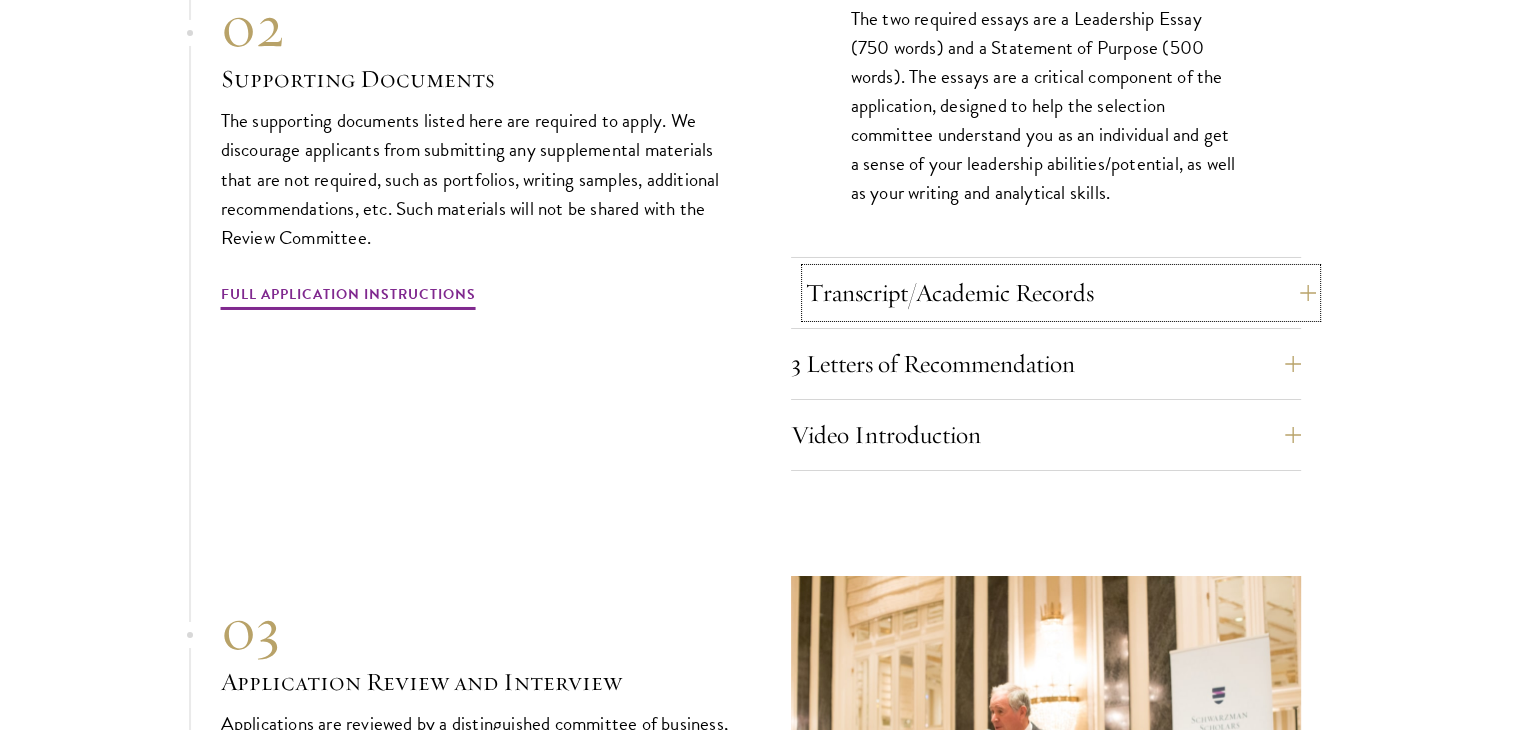click on "Transcript/Academic Records" at bounding box center [1061, 293] 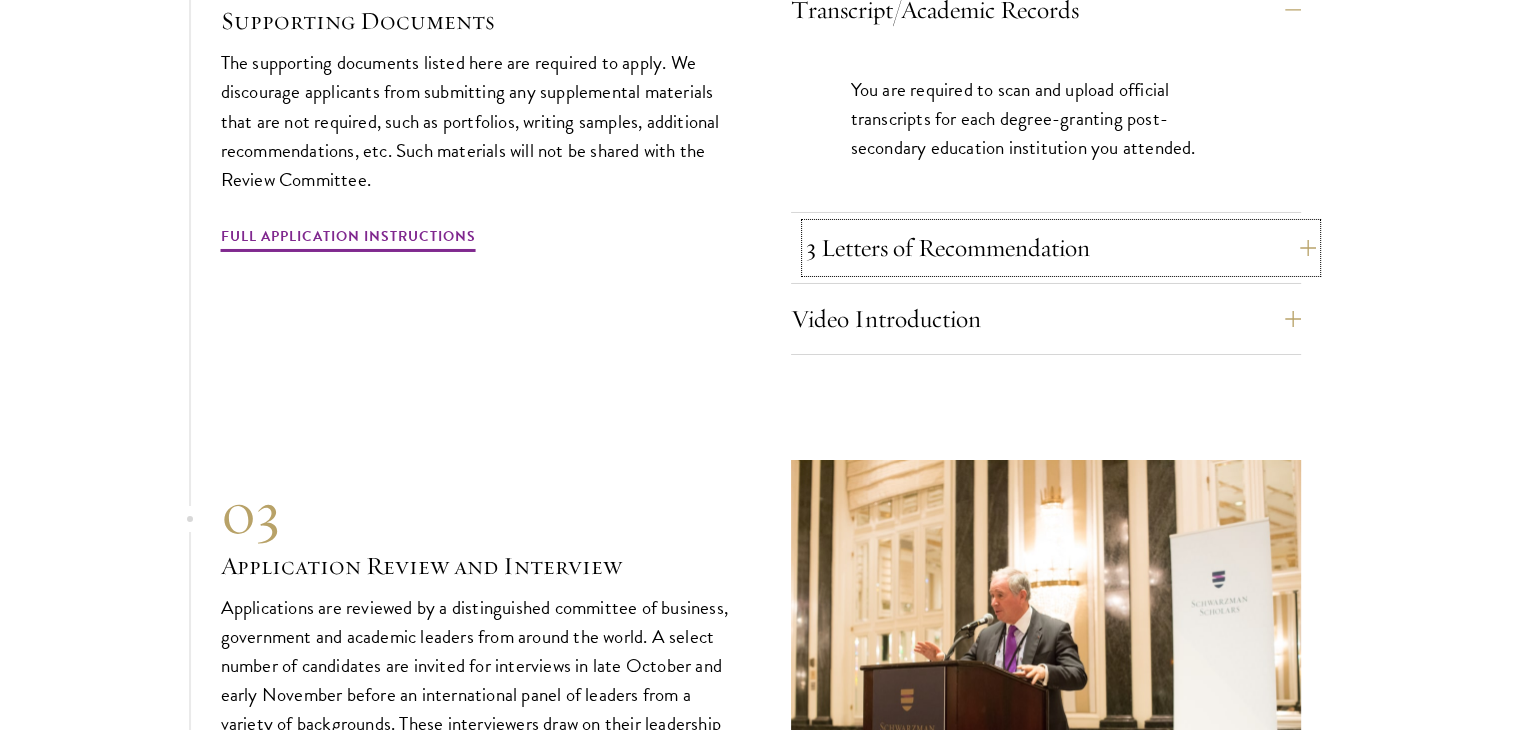 click on "3 Letters of Recommendation" at bounding box center (1061, 248) 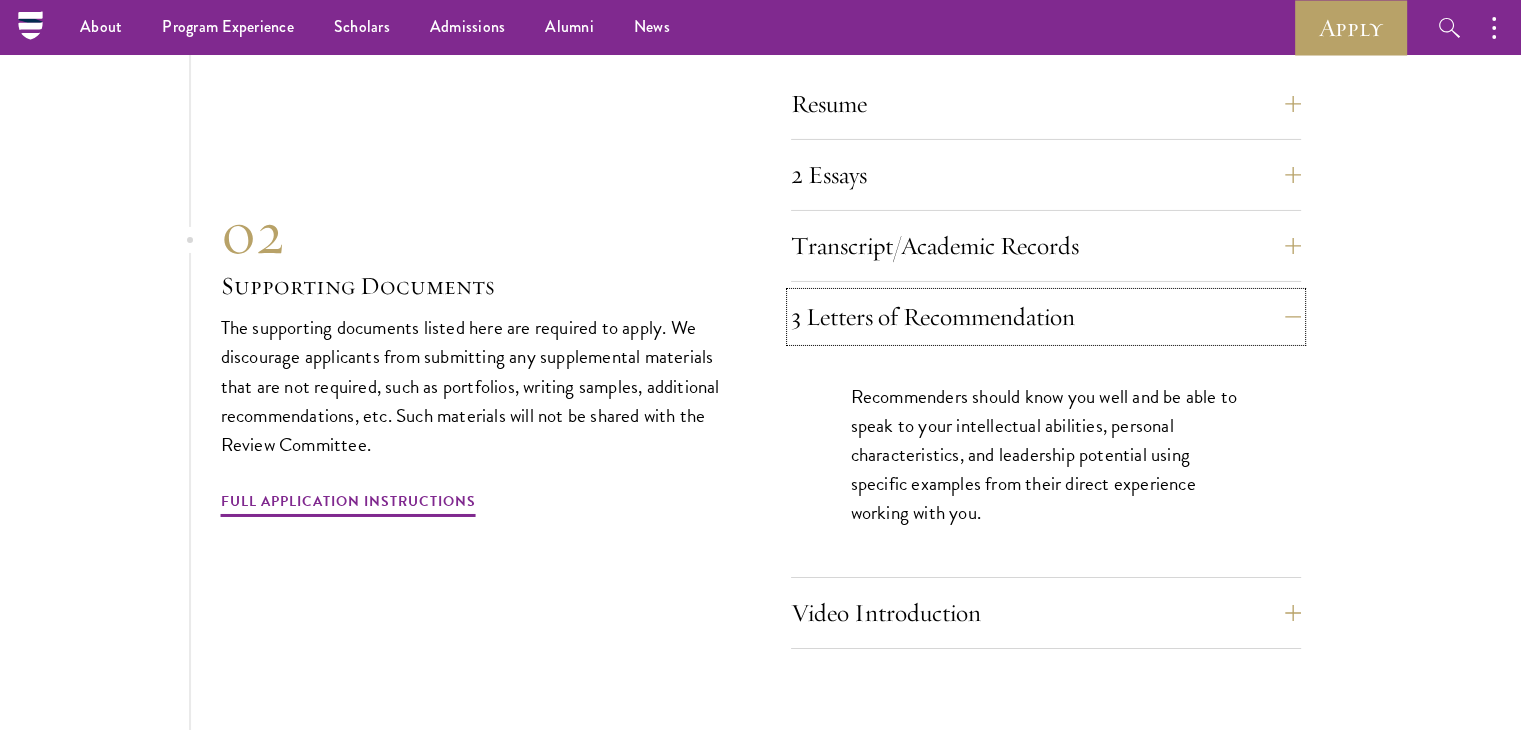 scroll, scrollTop: 6896, scrollLeft: 0, axis: vertical 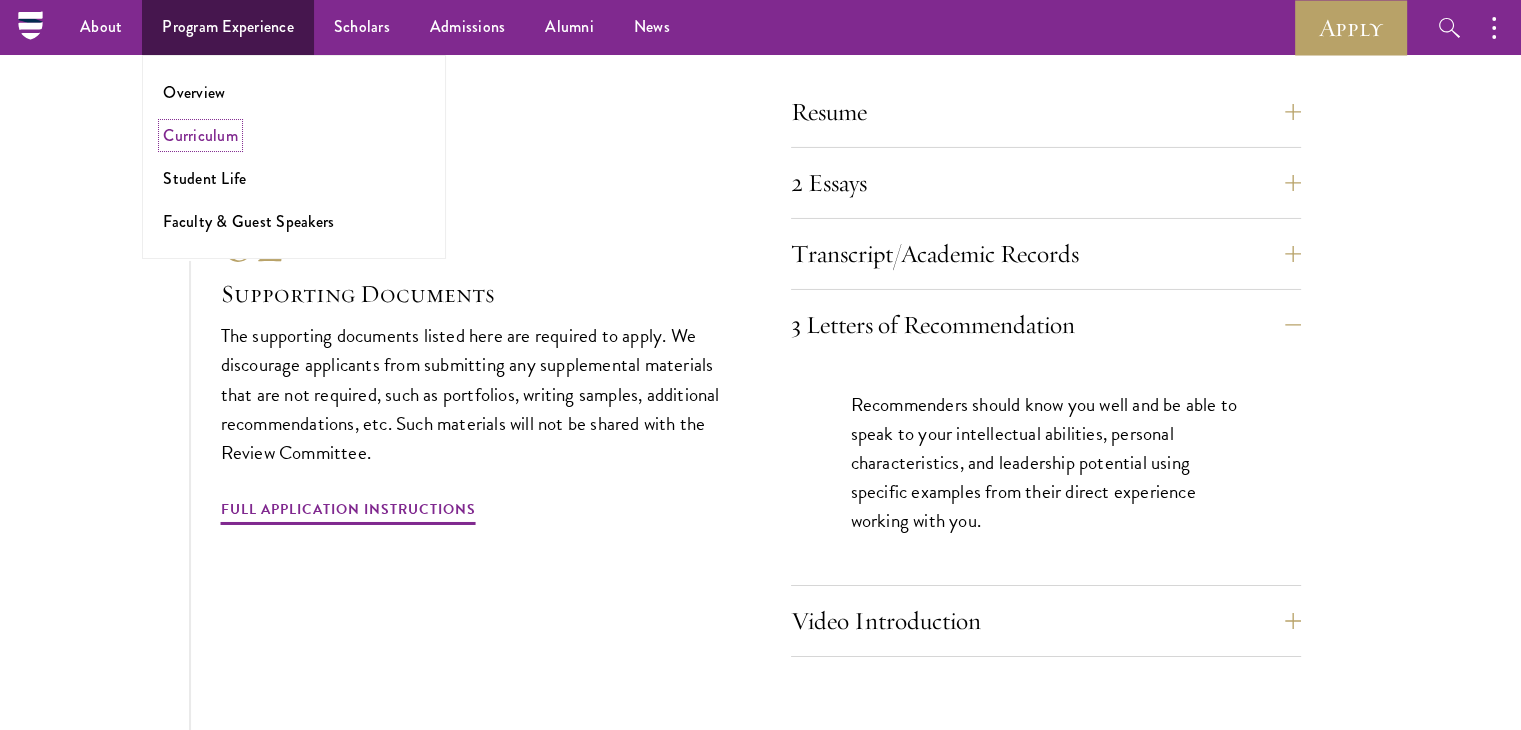 click on "Curriculum" at bounding box center (200, 135) 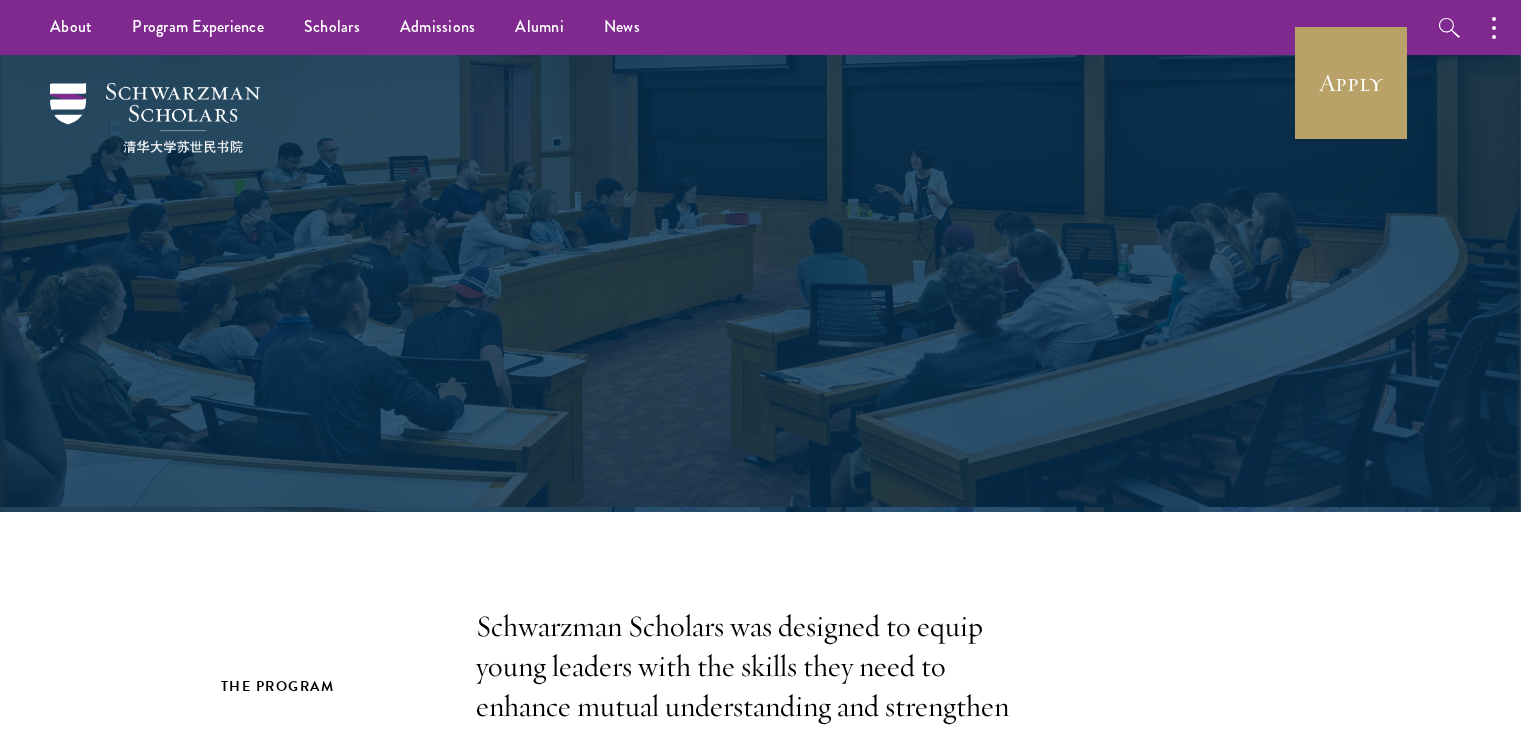 scroll, scrollTop: 0, scrollLeft: 0, axis: both 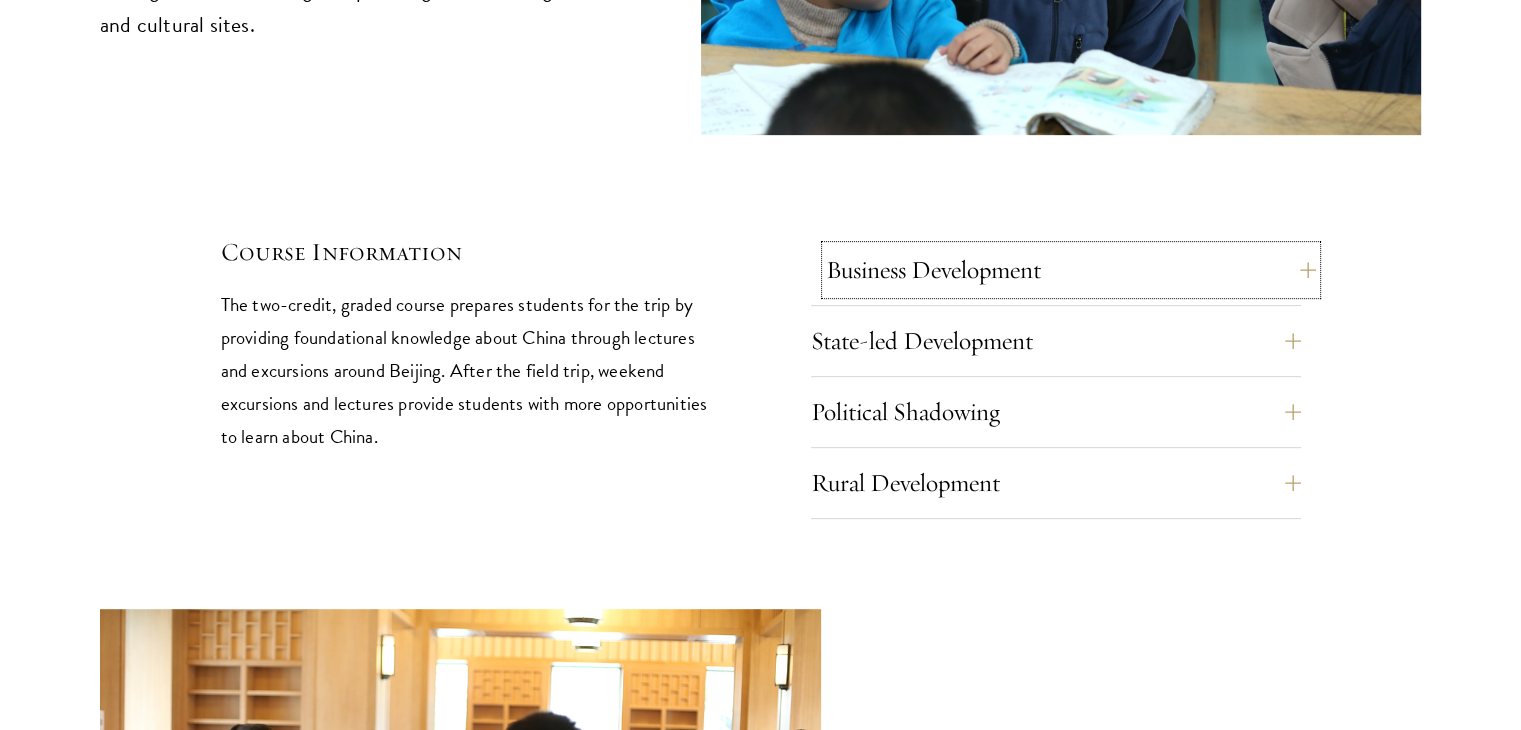 click on "Business Development" at bounding box center (1071, 270) 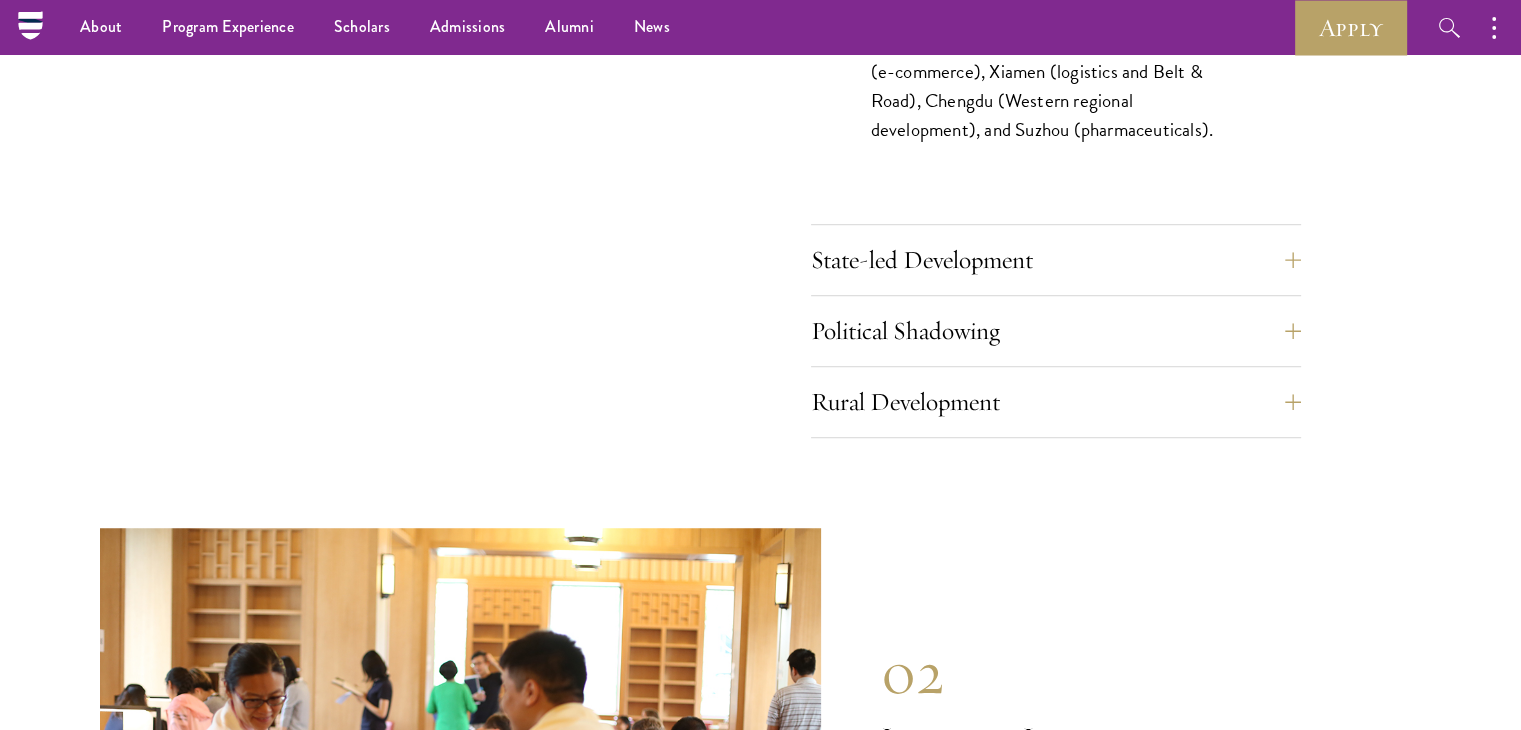 scroll, scrollTop: 8922, scrollLeft: 0, axis: vertical 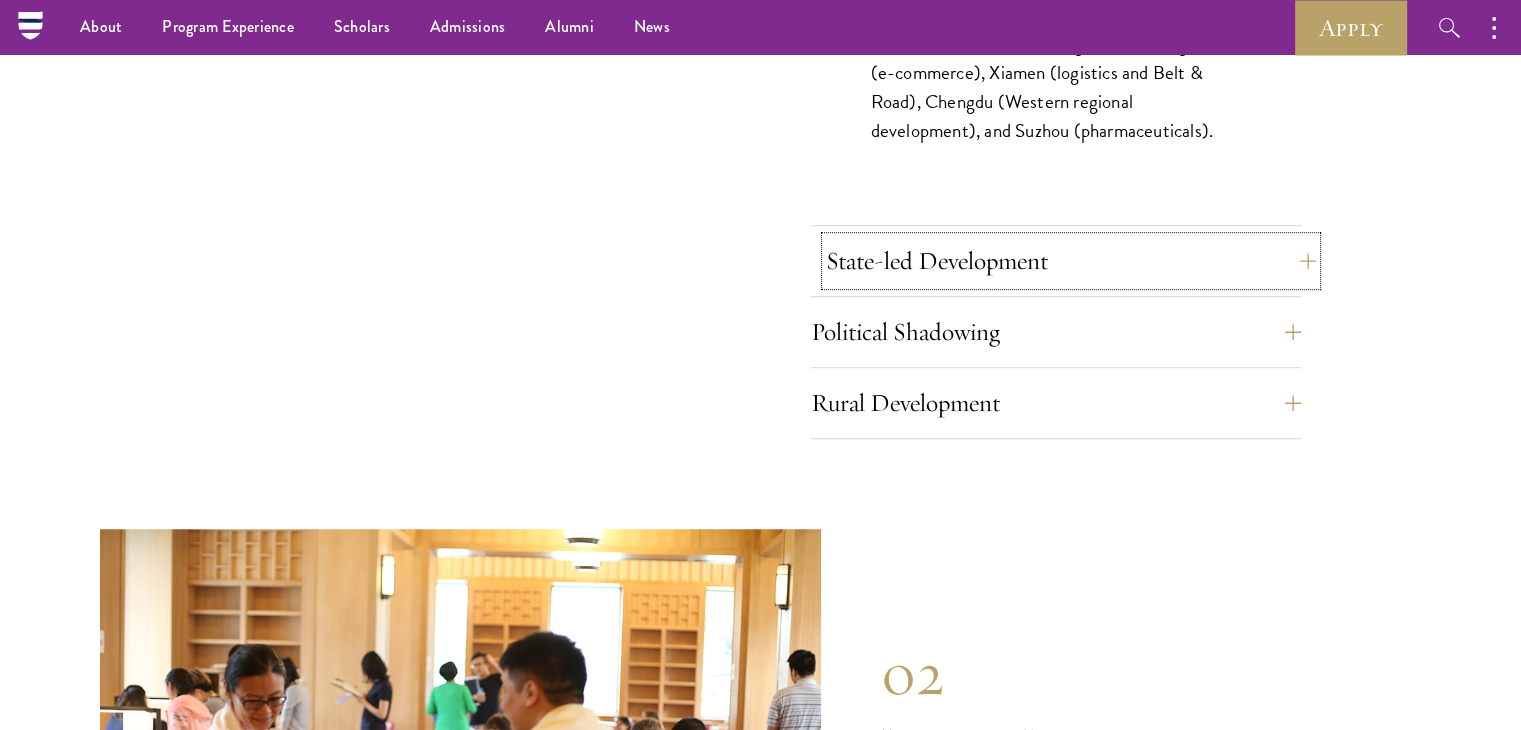 click on "State-led Development" at bounding box center [1071, 261] 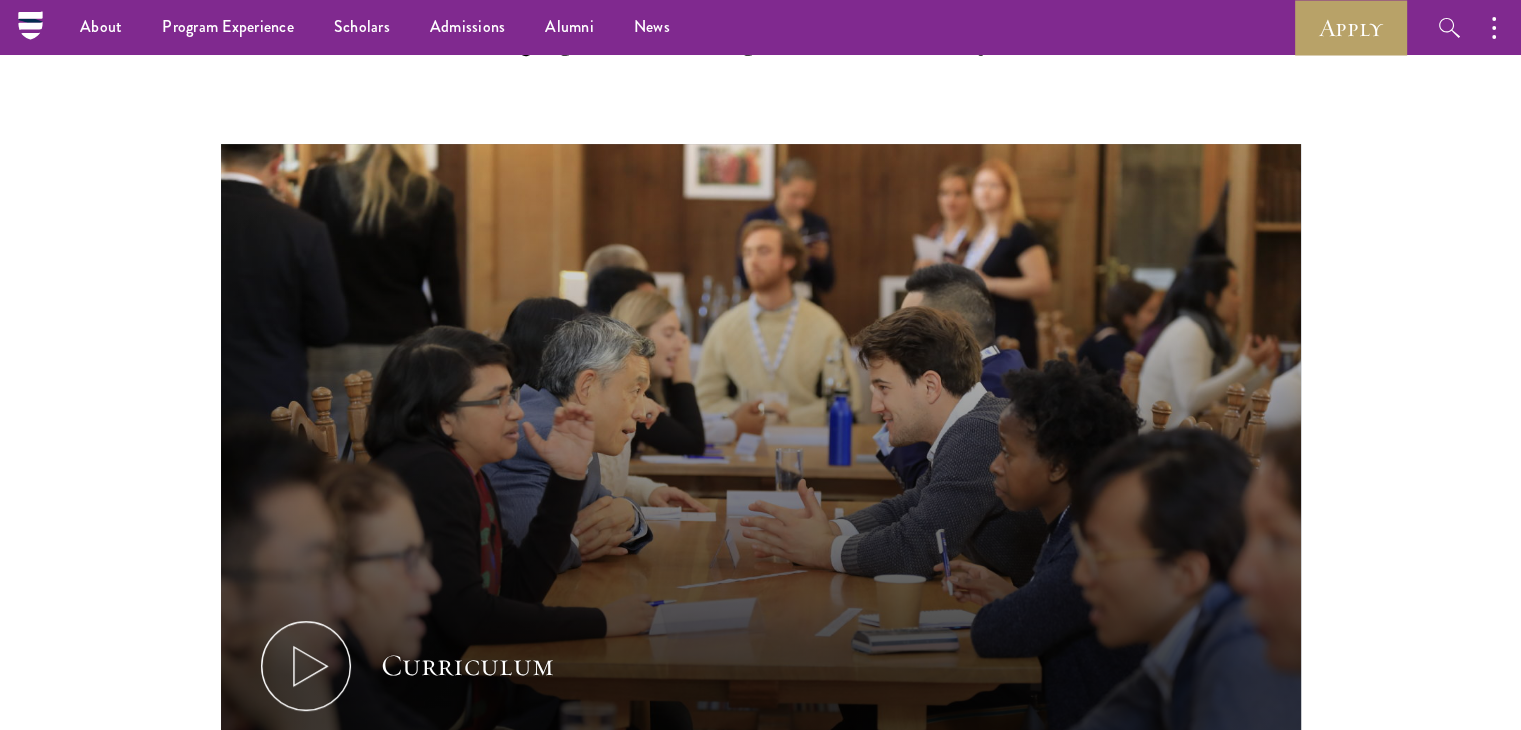 scroll, scrollTop: 0, scrollLeft: 0, axis: both 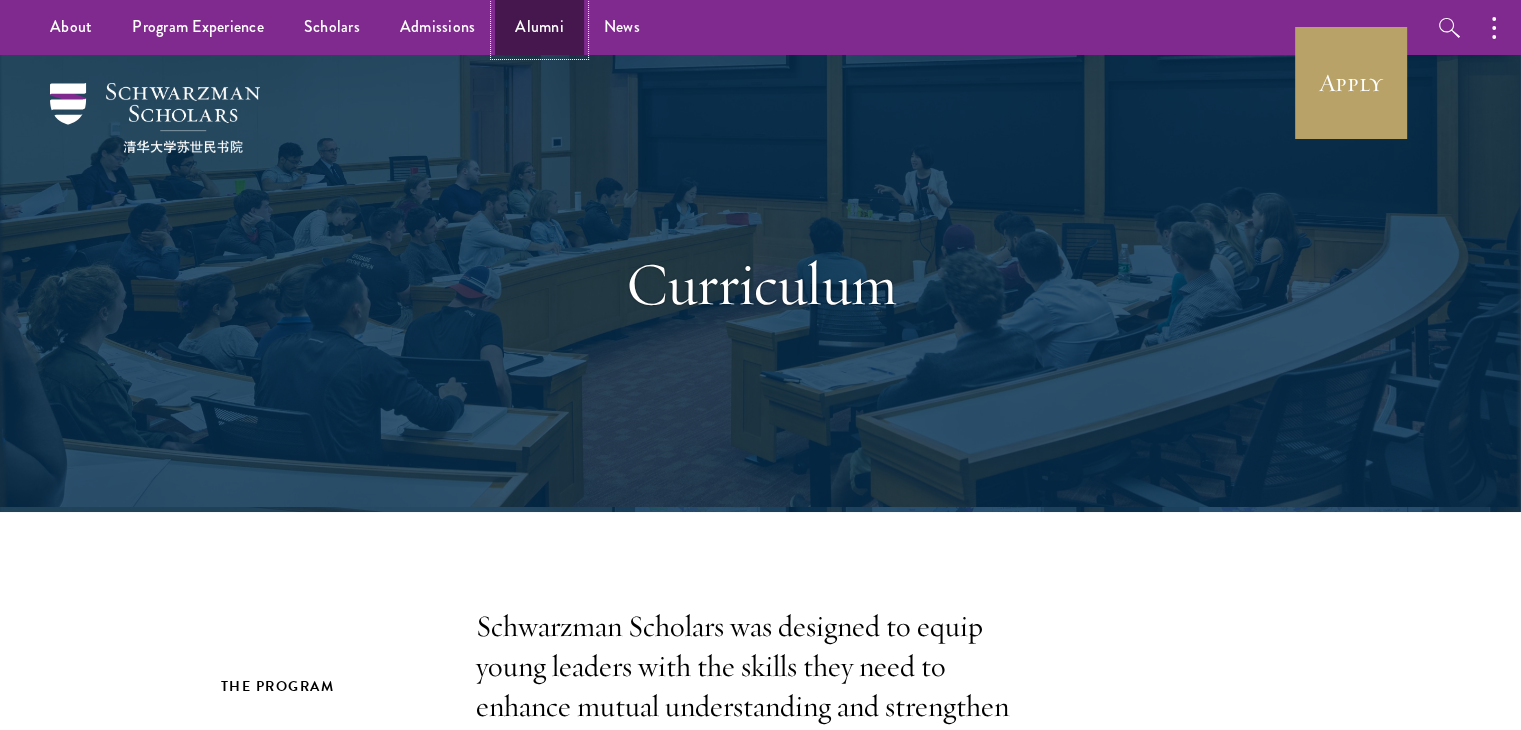 click on "Alumni" at bounding box center [539, 27] 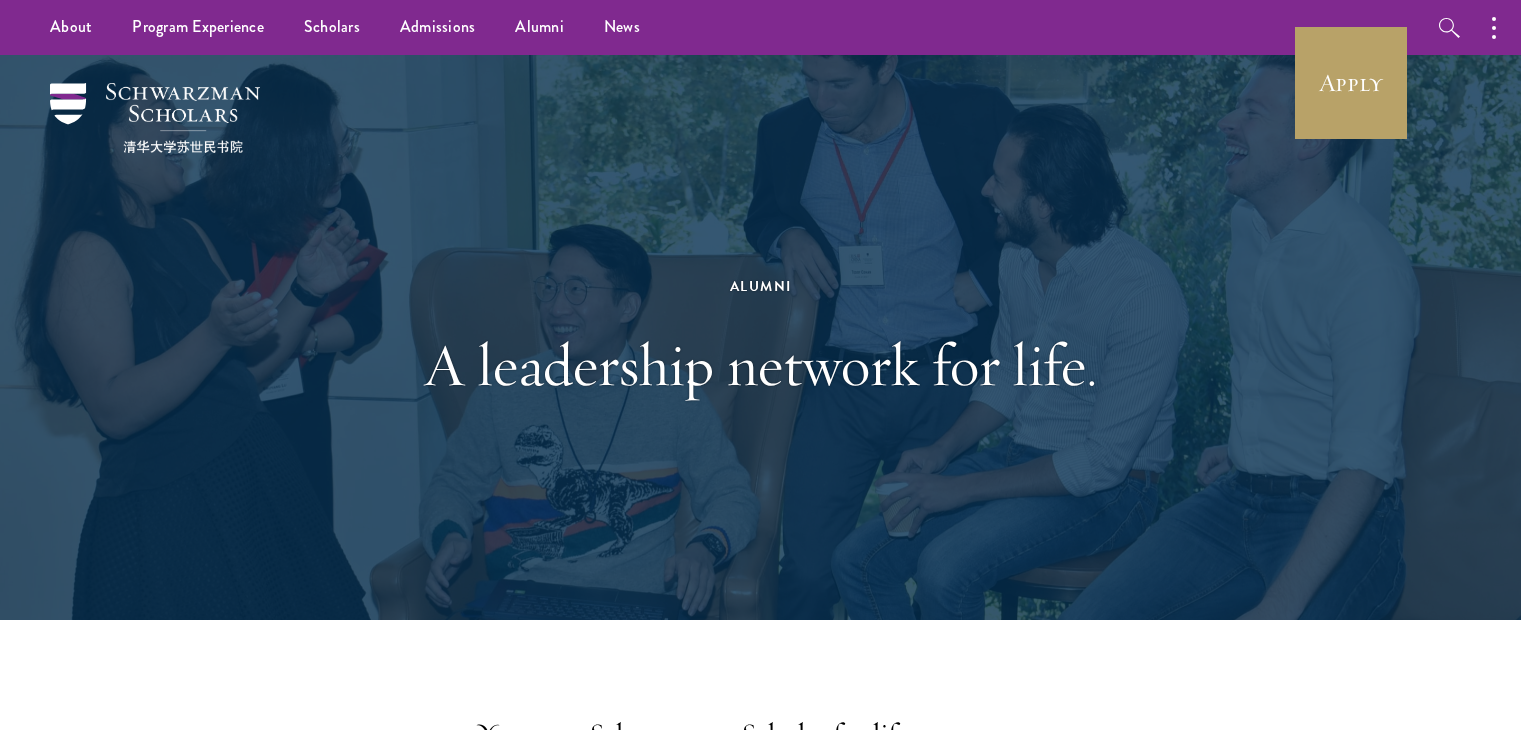 scroll, scrollTop: 0, scrollLeft: 0, axis: both 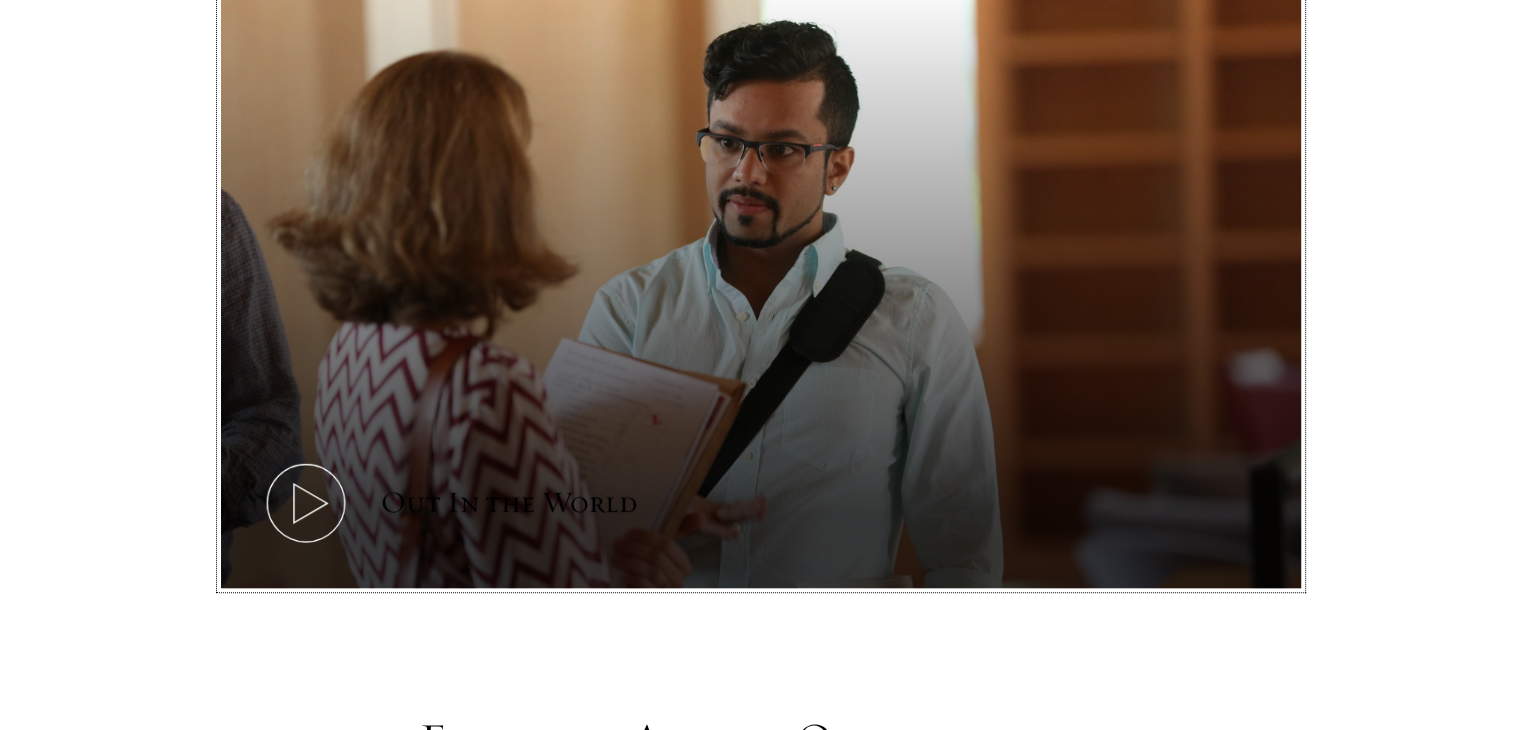 click 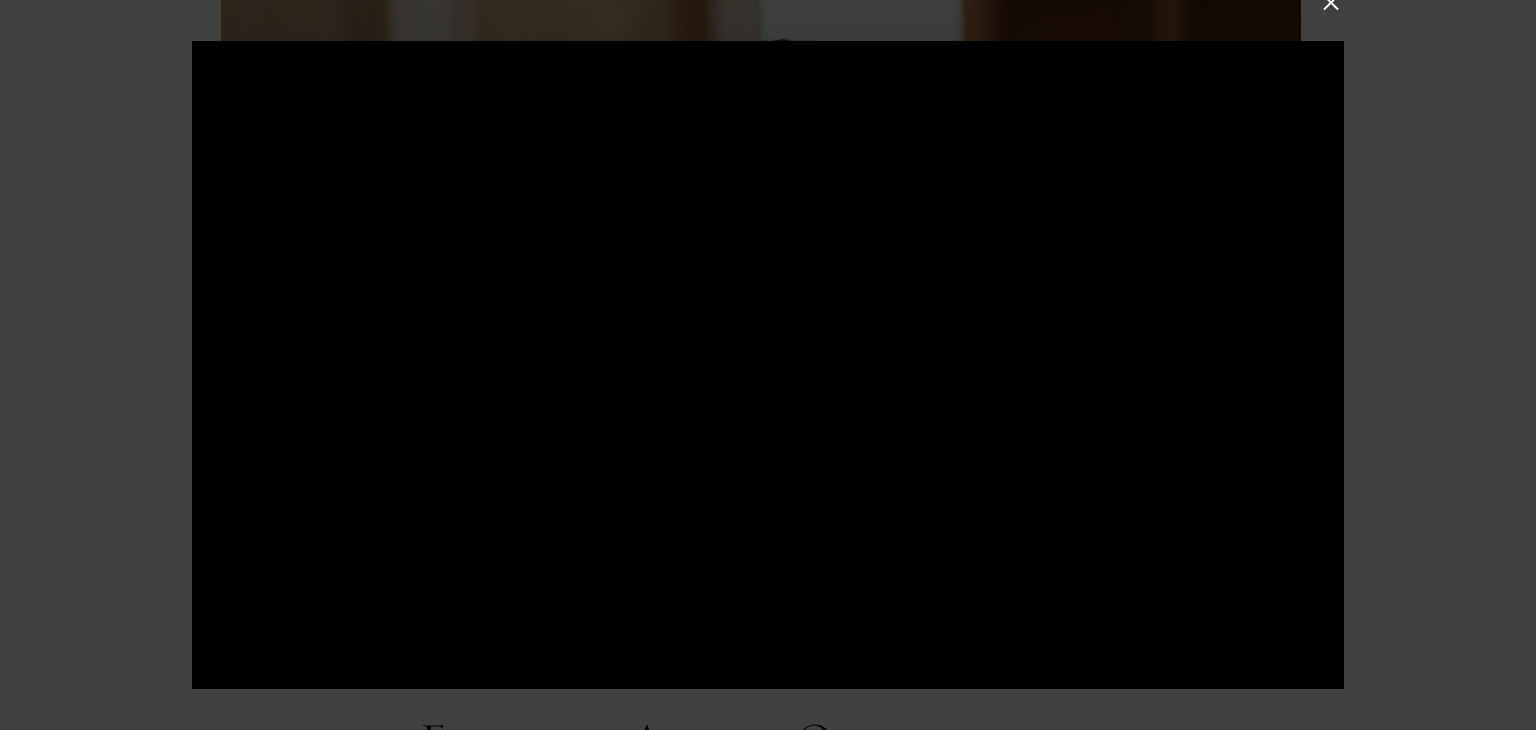 type 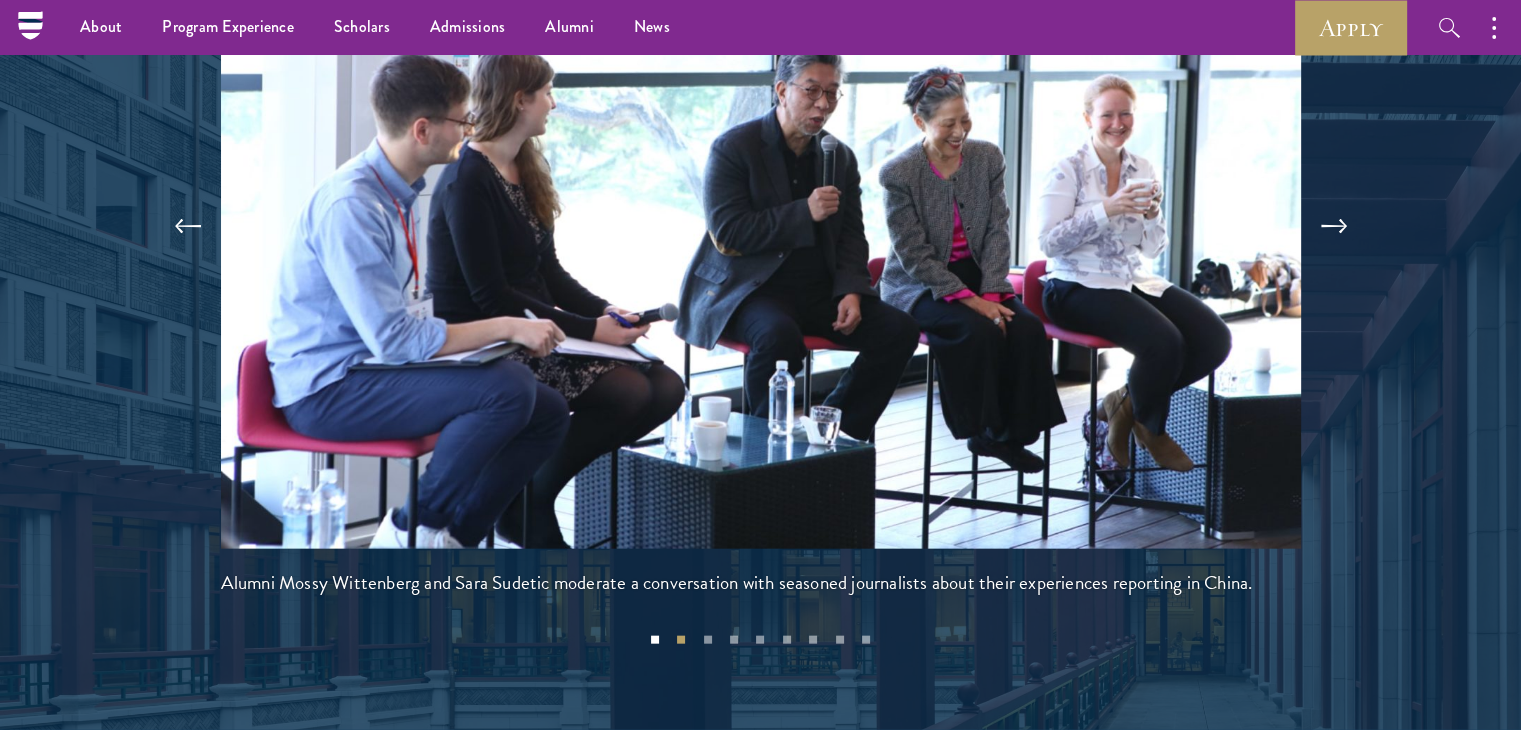 scroll, scrollTop: 4338, scrollLeft: 0, axis: vertical 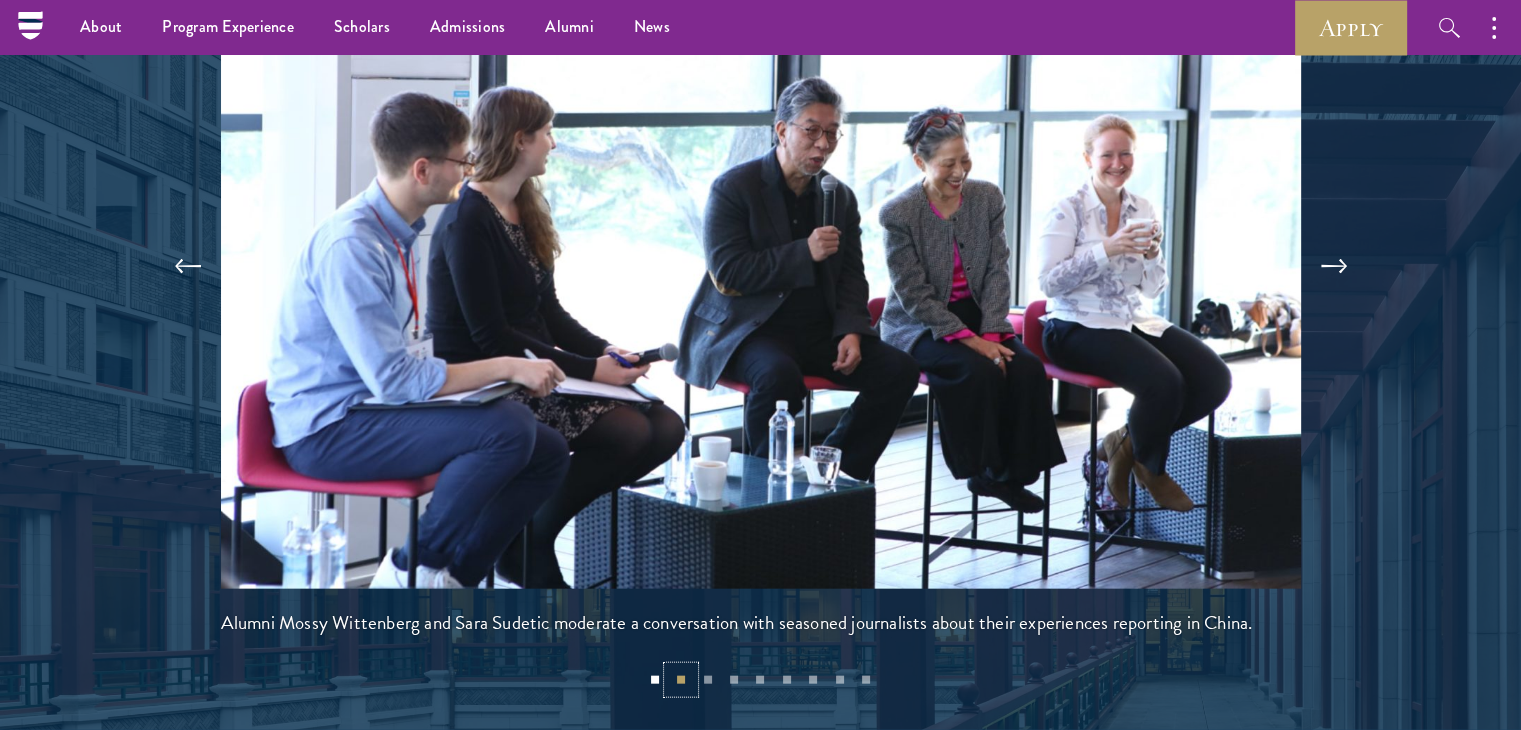 click on "2" at bounding box center [681, 680] 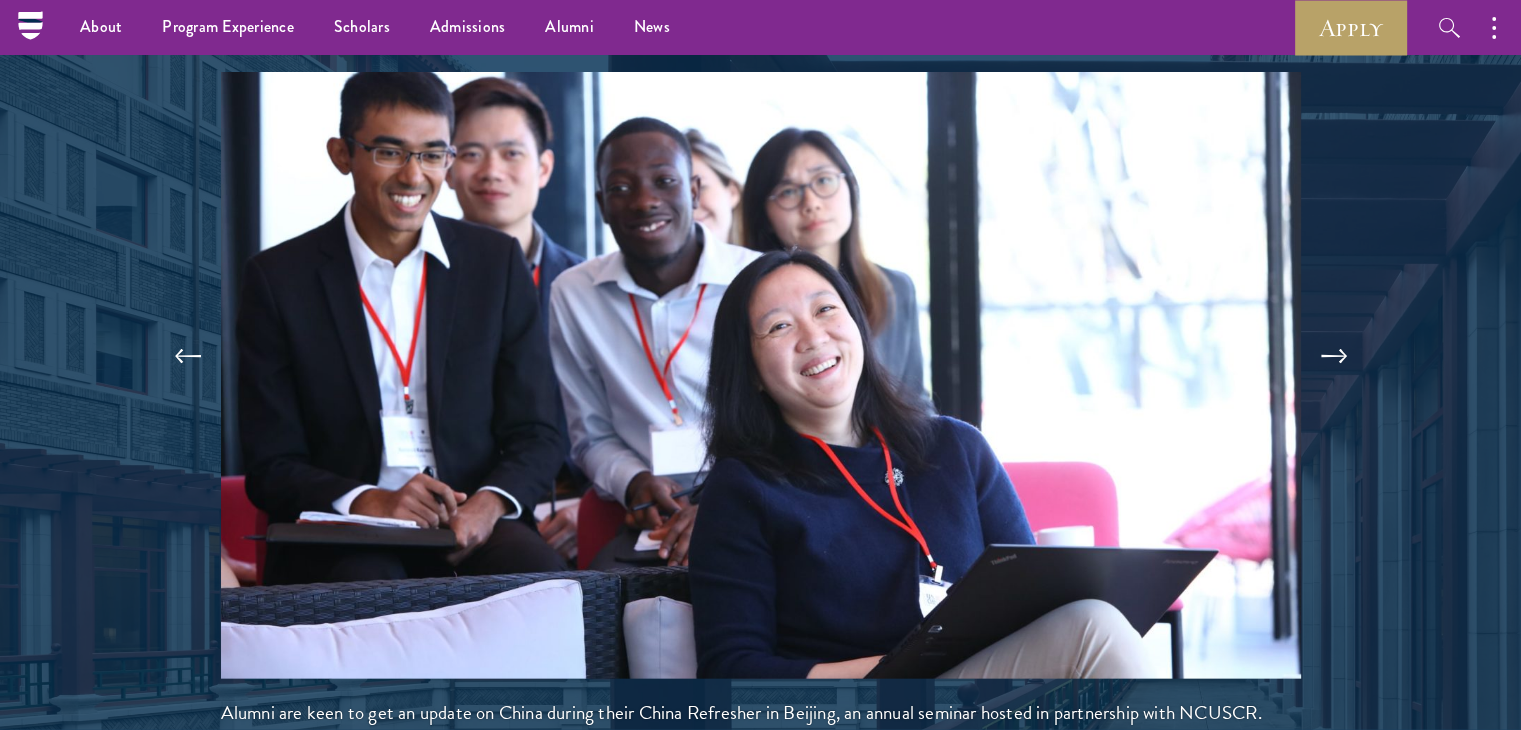 scroll, scrollTop: 4240, scrollLeft: 0, axis: vertical 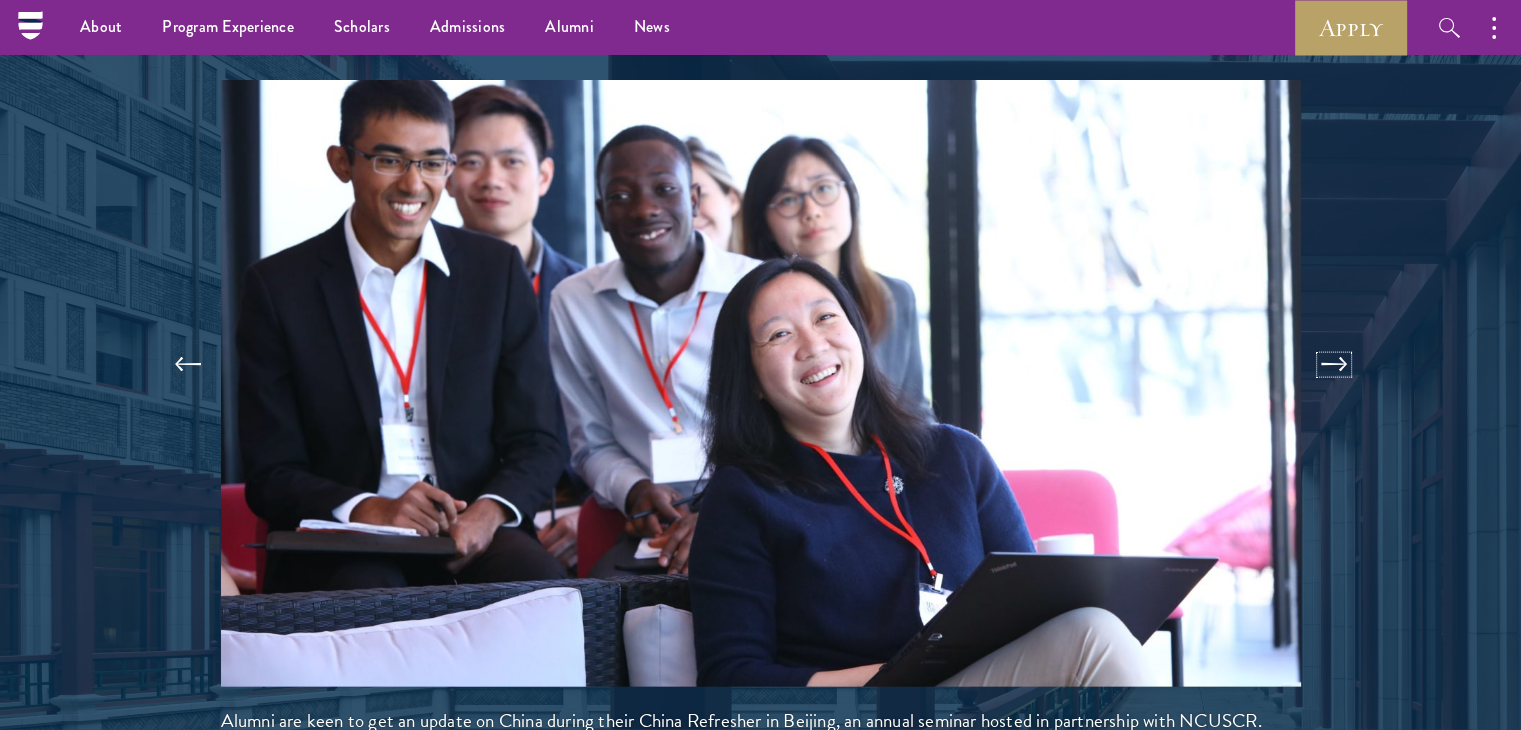 click at bounding box center [1334, 365] 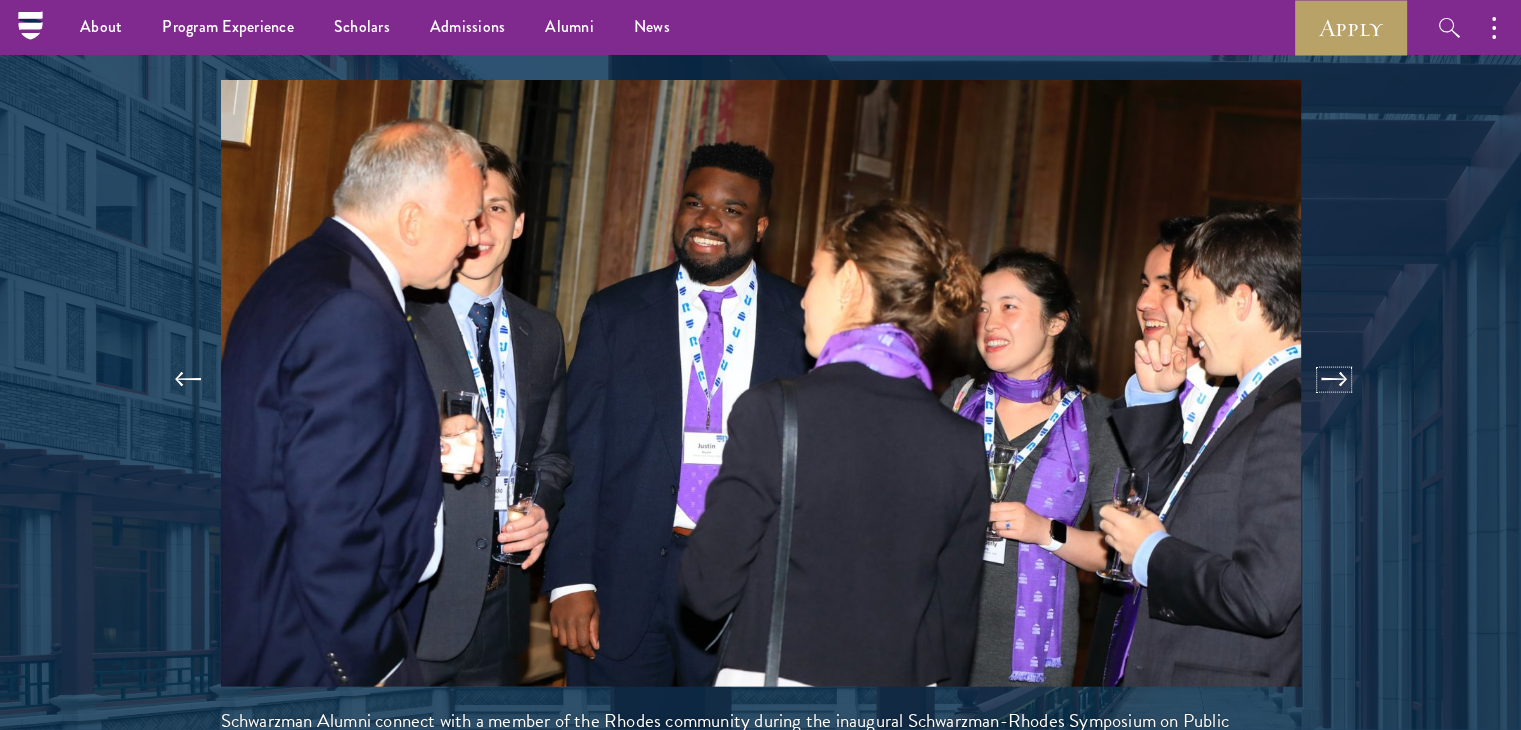 click at bounding box center [1334, 380] 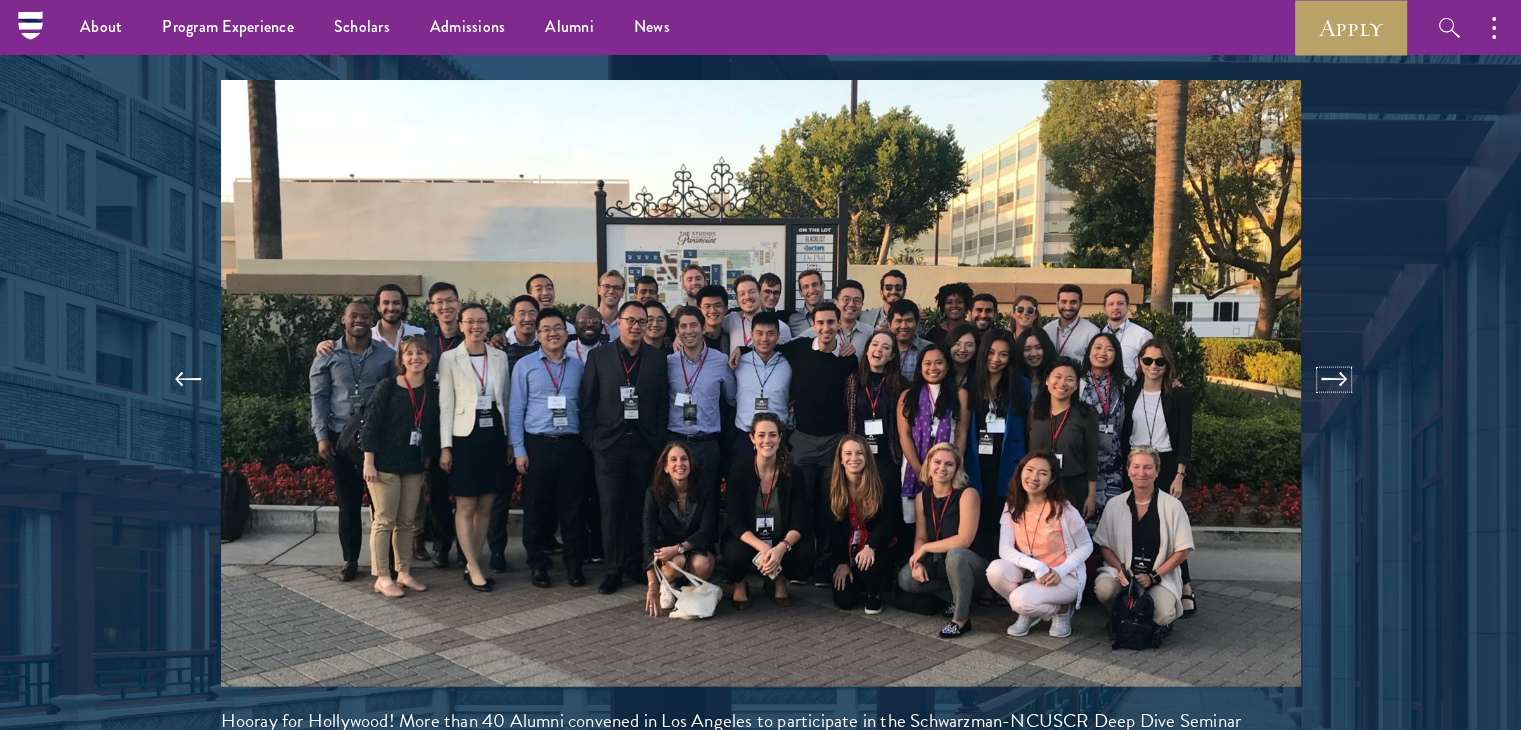 click at bounding box center (1334, 380) 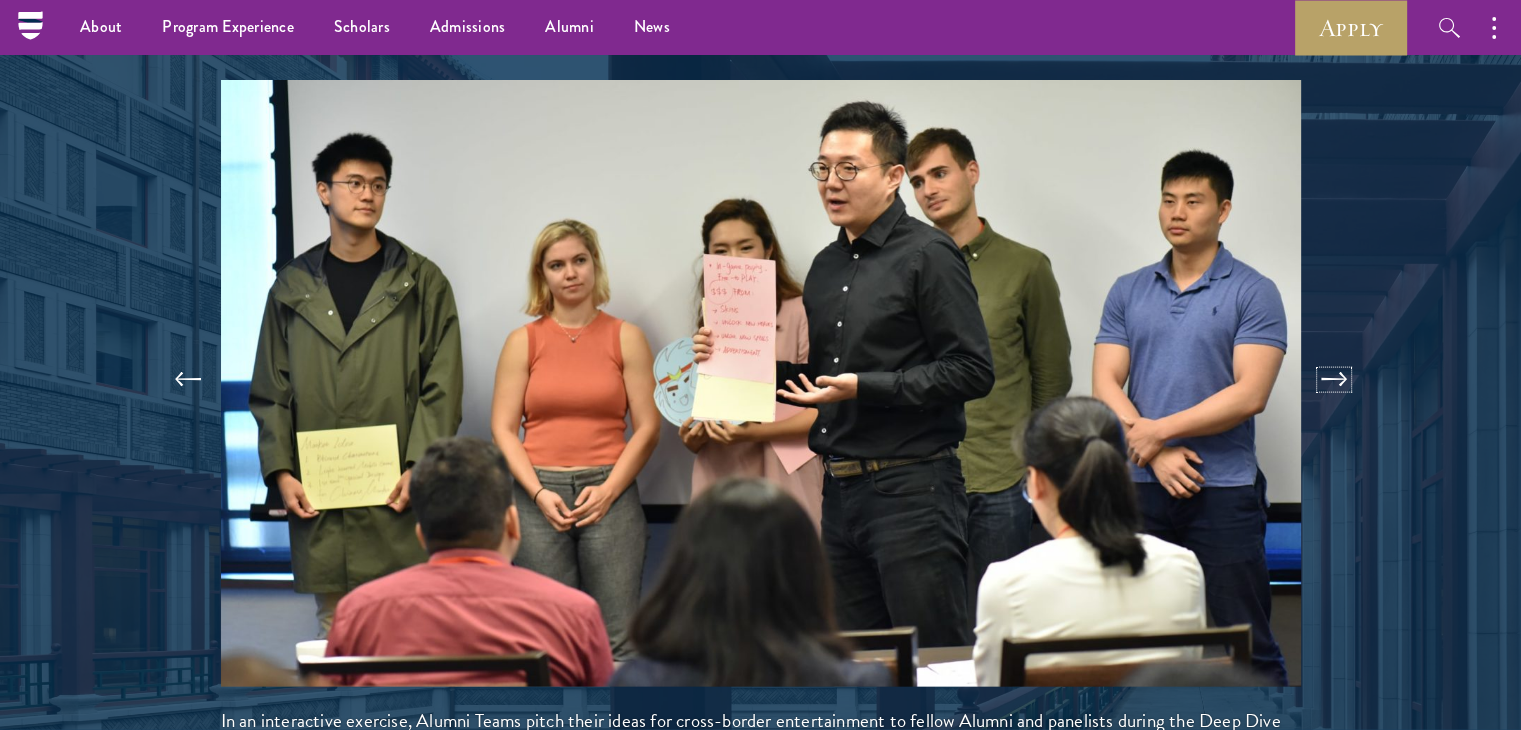 click at bounding box center [1334, 380] 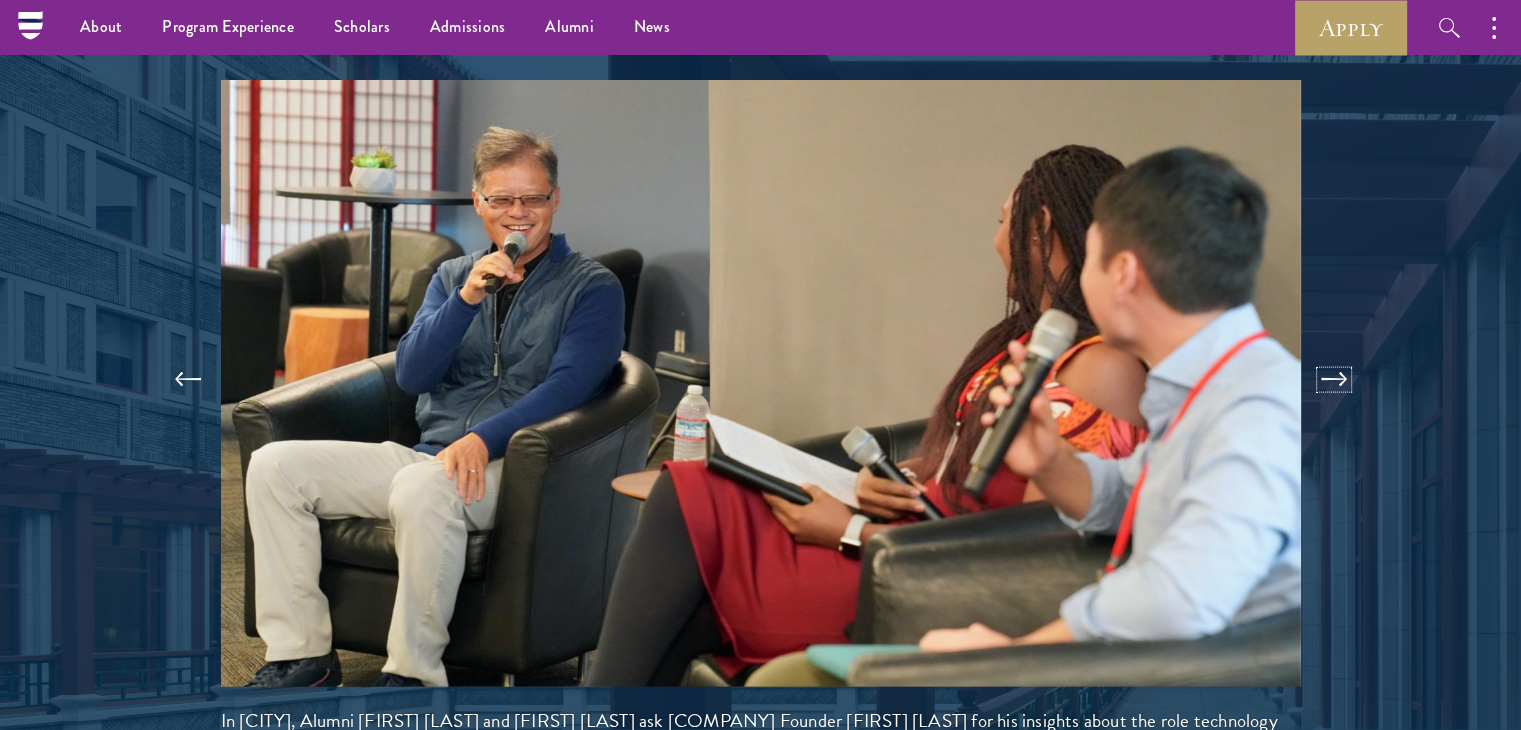 click at bounding box center [1334, 380] 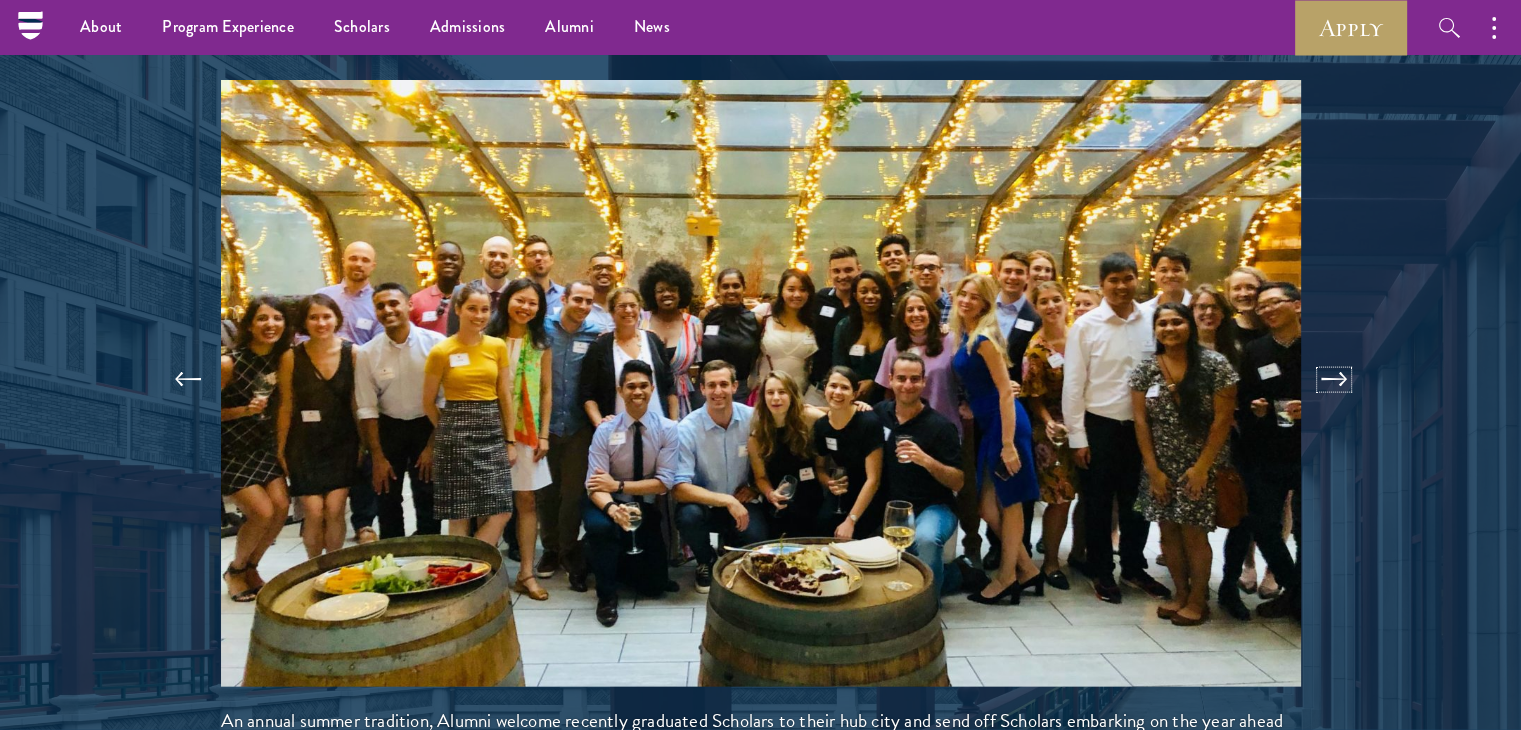 click at bounding box center [1334, 380] 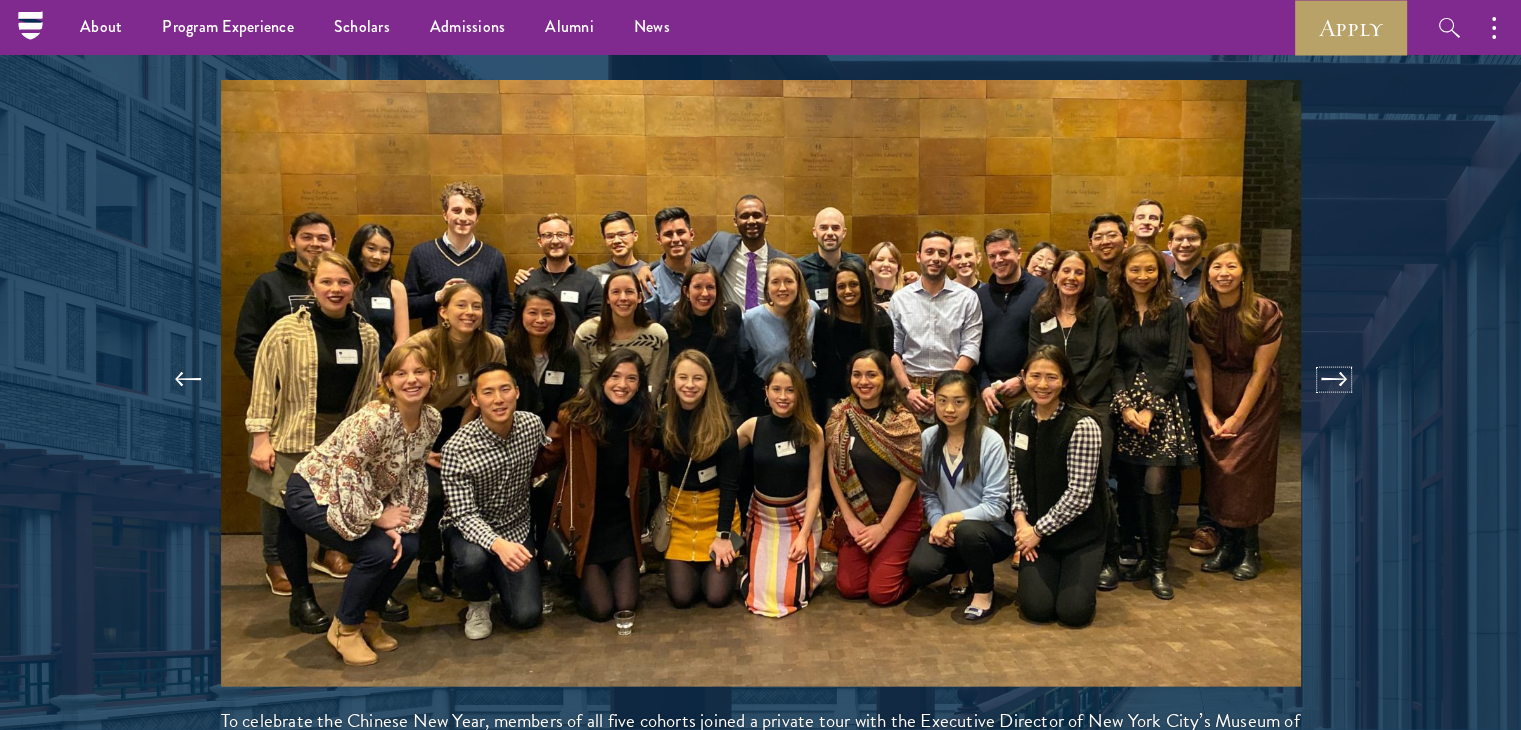 click at bounding box center [1334, 380] 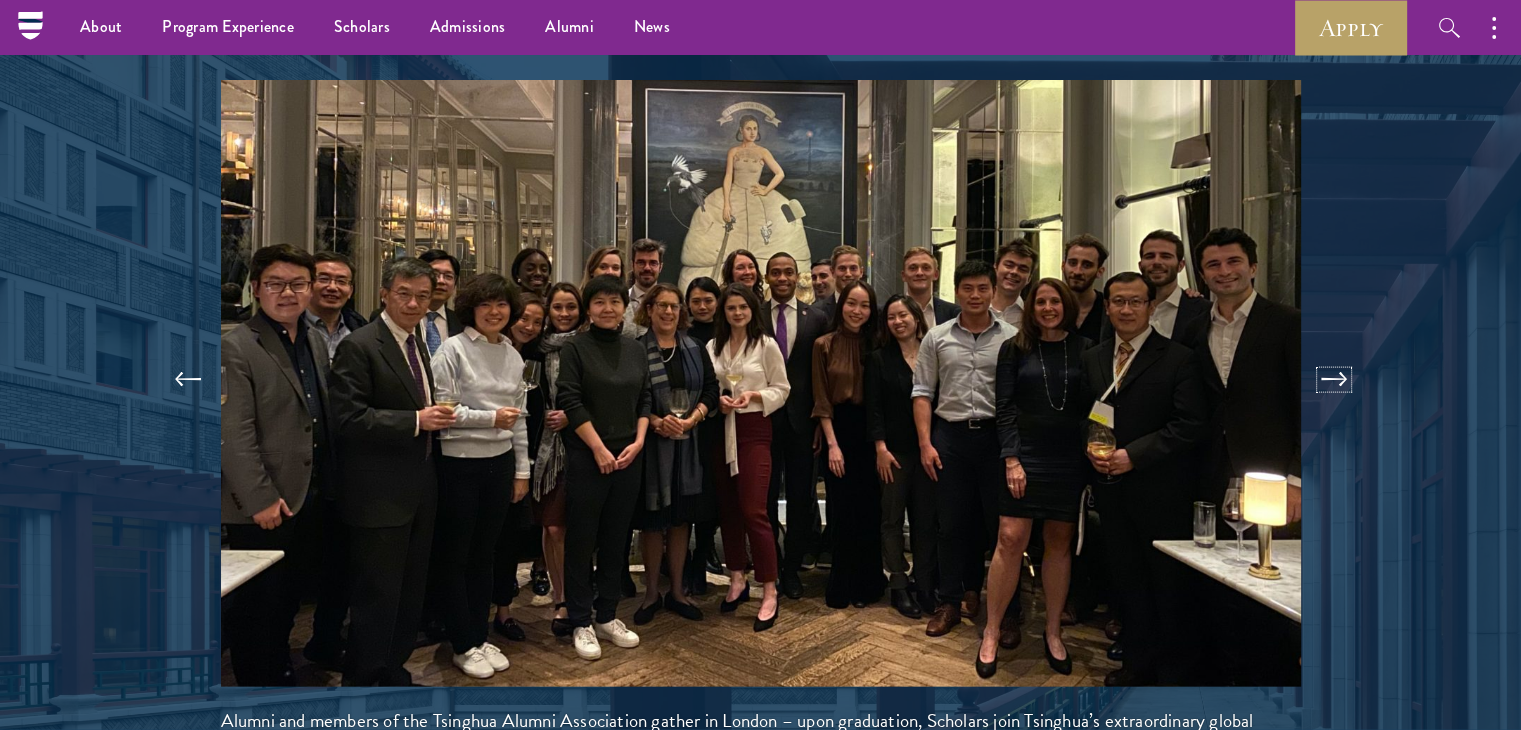 click at bounding box center [1334, 380] 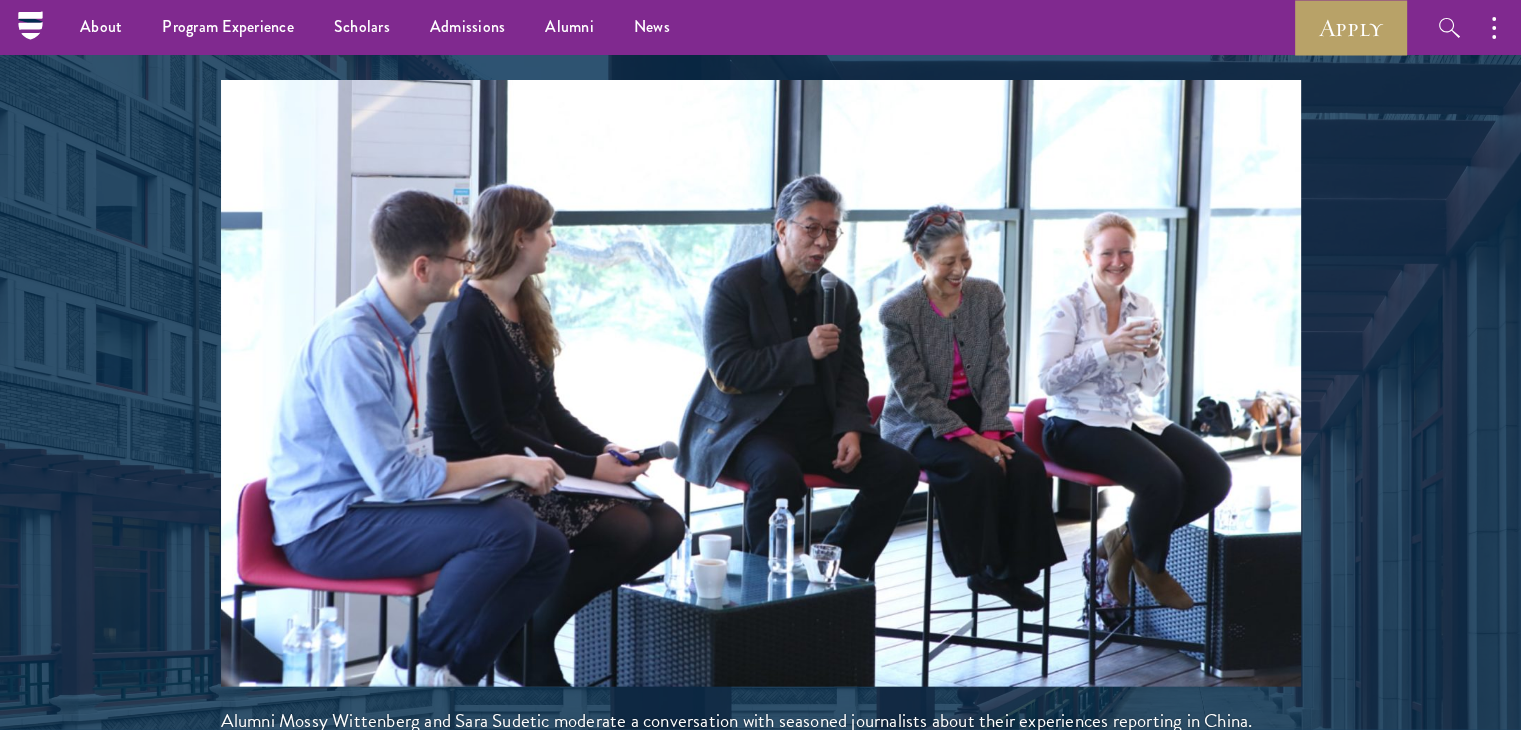 click at bounding box center (760, 179) 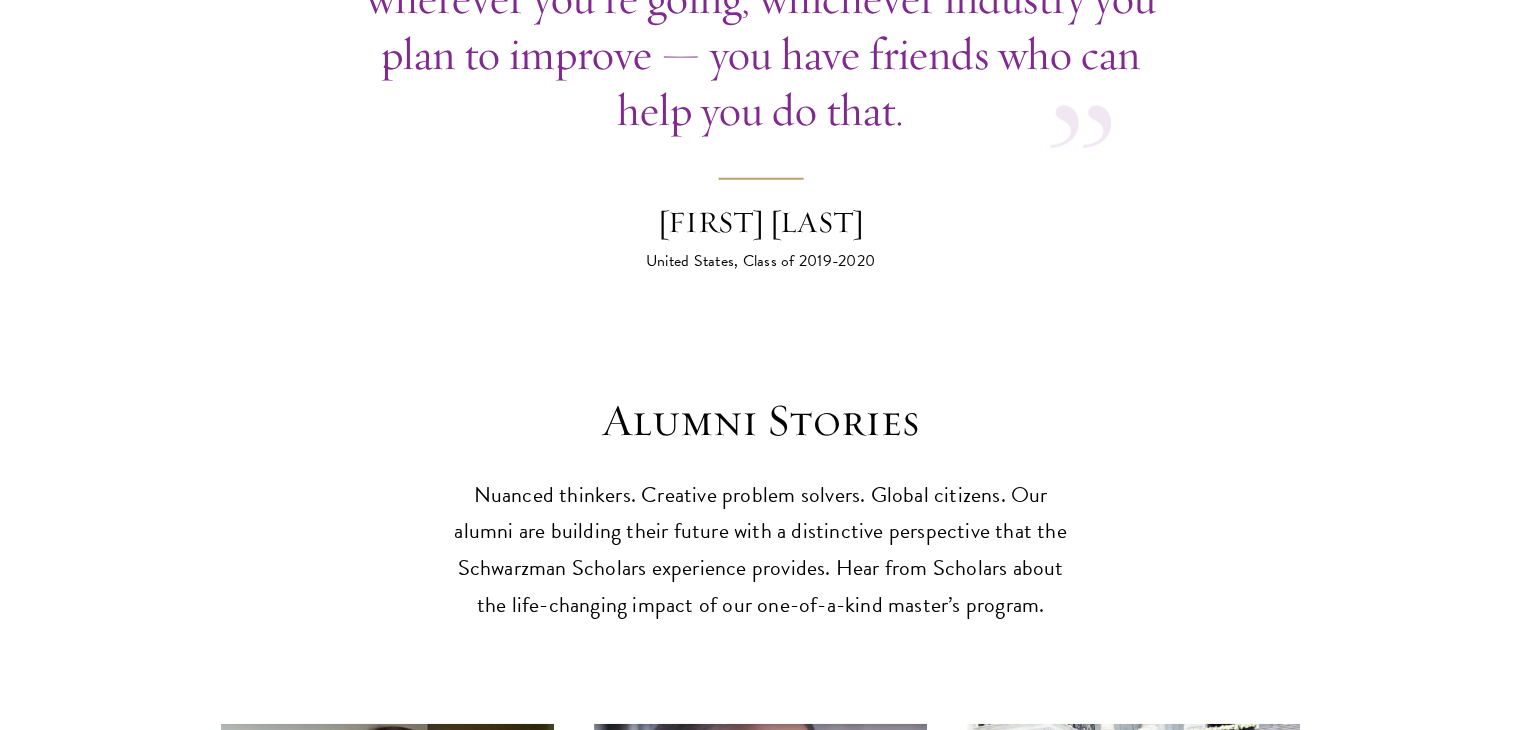 scroll, scrollTop: 5384, scrollLeft: 0, axis: vertical 